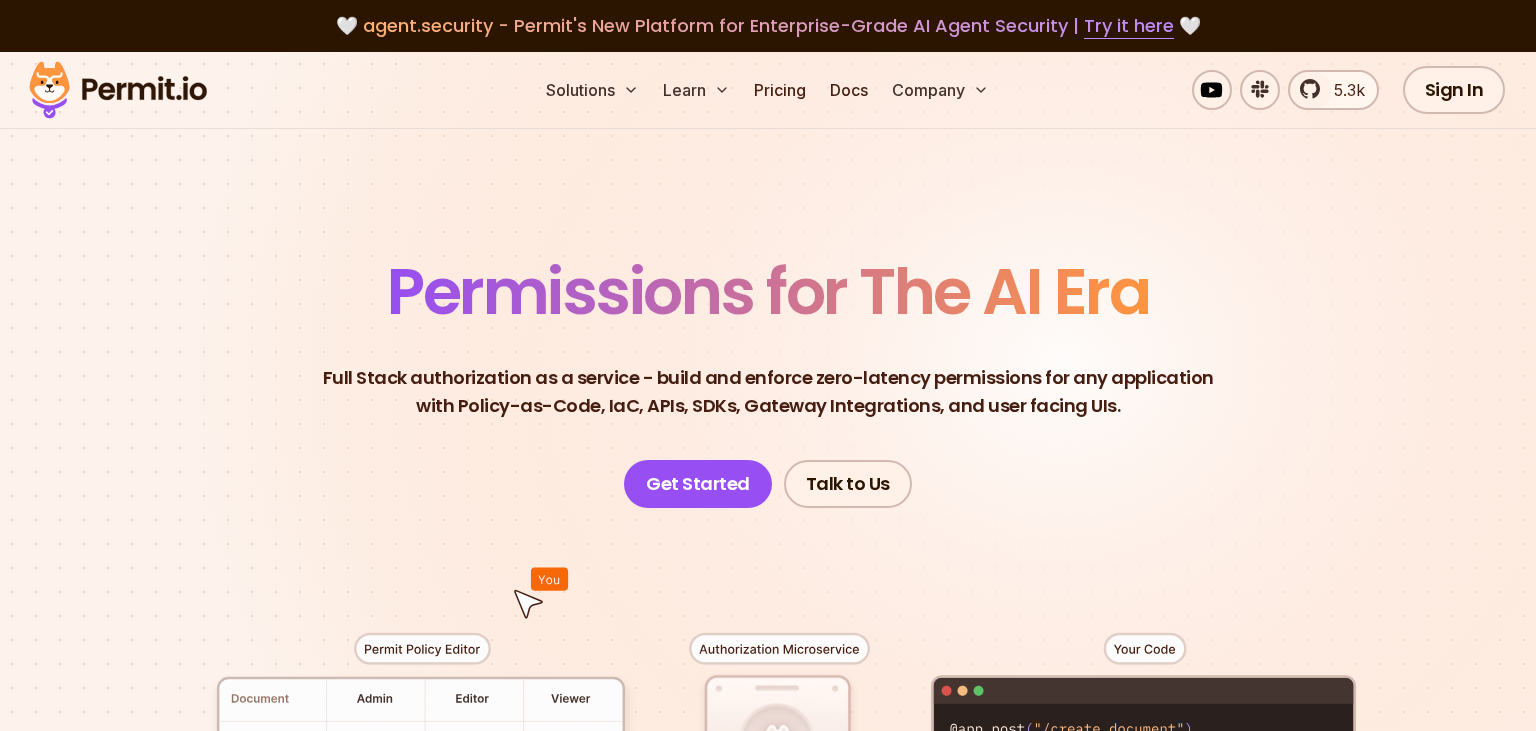 scroll, scrollTop: 0, scrollLeft: 0, axis: both 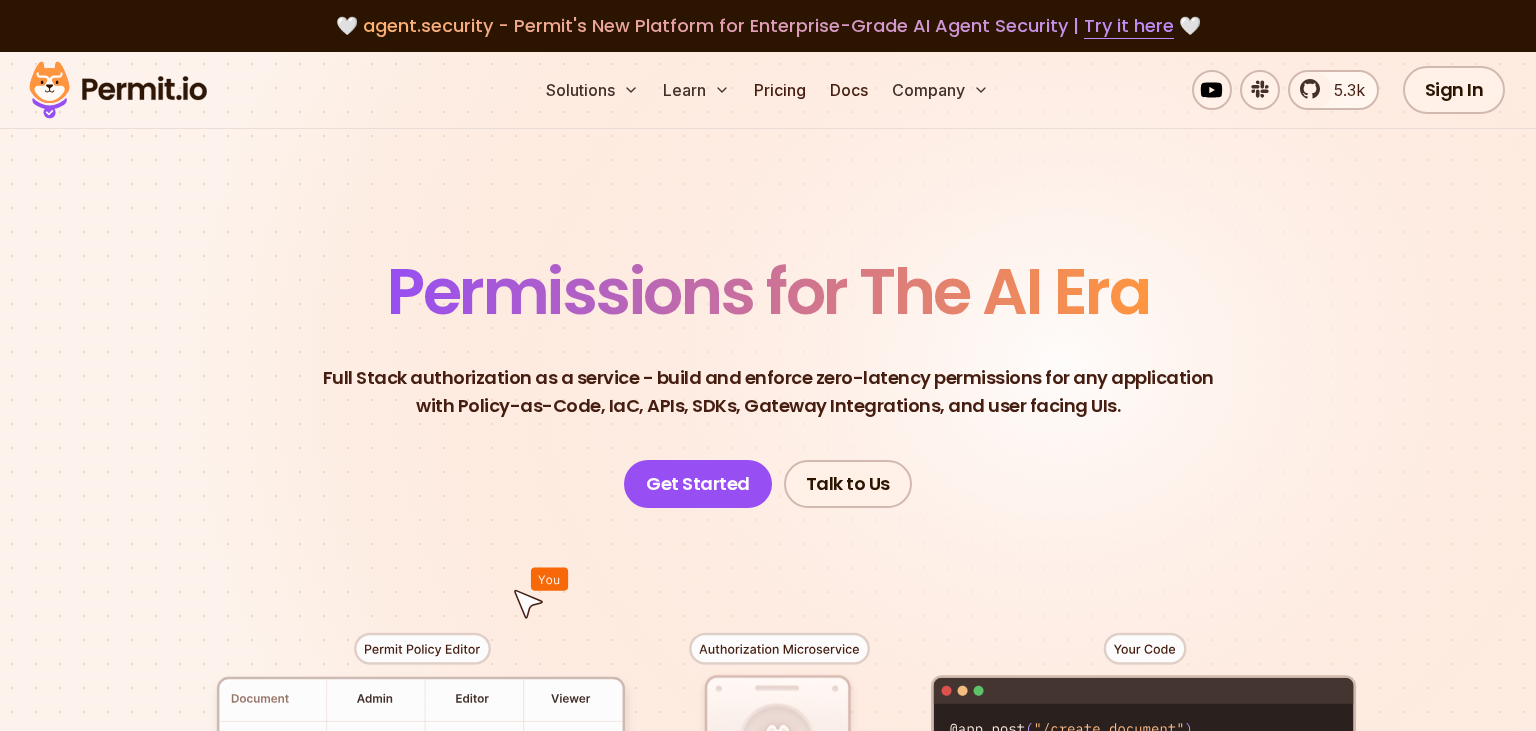 click on "Permissions for The AI Era Full Stack authorization as a service - build and enforce zero-latency permissions for any application   with Policy-as-Code, IaC, APIs, SDKs, Gateway Integrations, and user facing UIs. Developer-friendly full stack authorization for any application powered by -   Policy-as-Code , APIs, SDKs, and UIs Get Started Talk to Us" at bounding box center [768, 691] 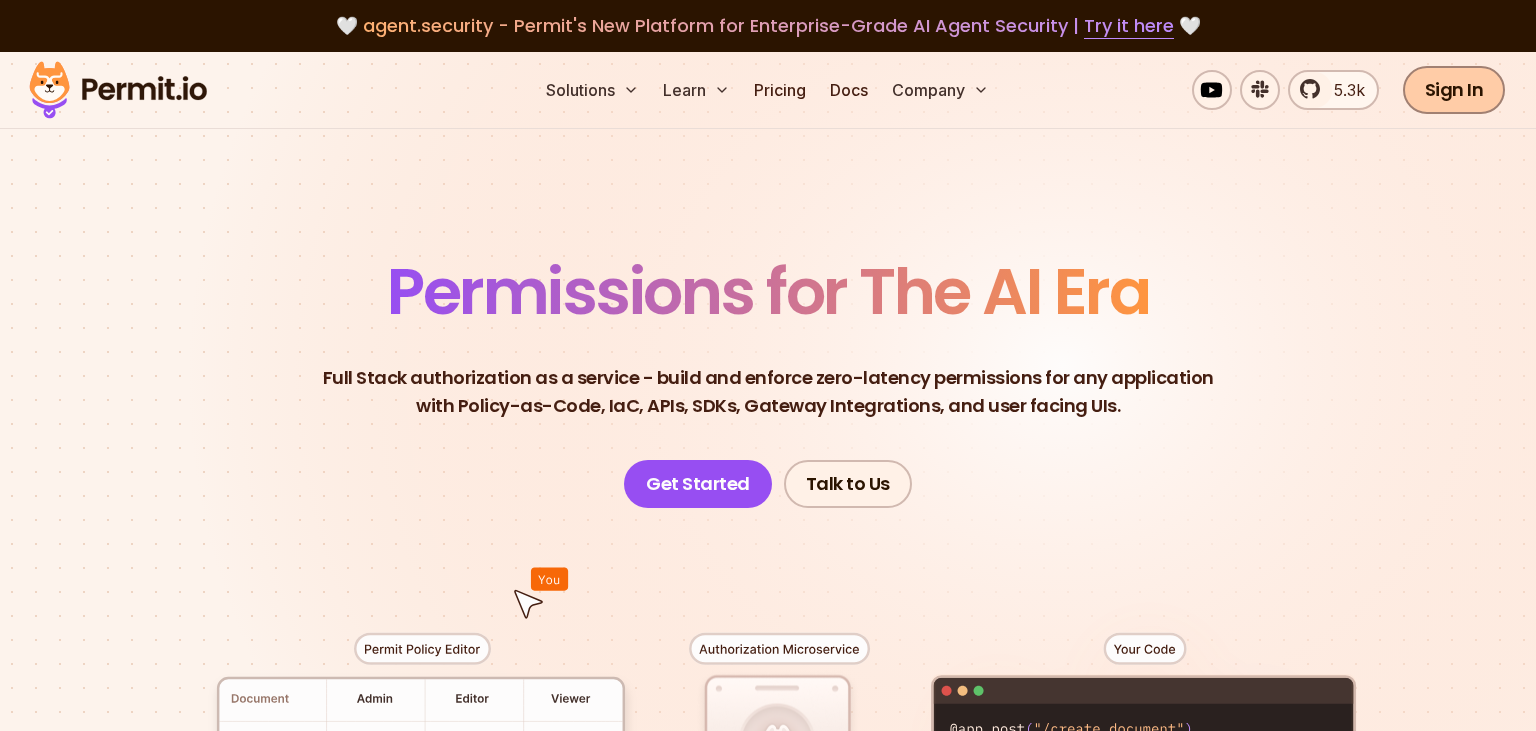 click on "Sign In" at bounding box center [1454, 90] 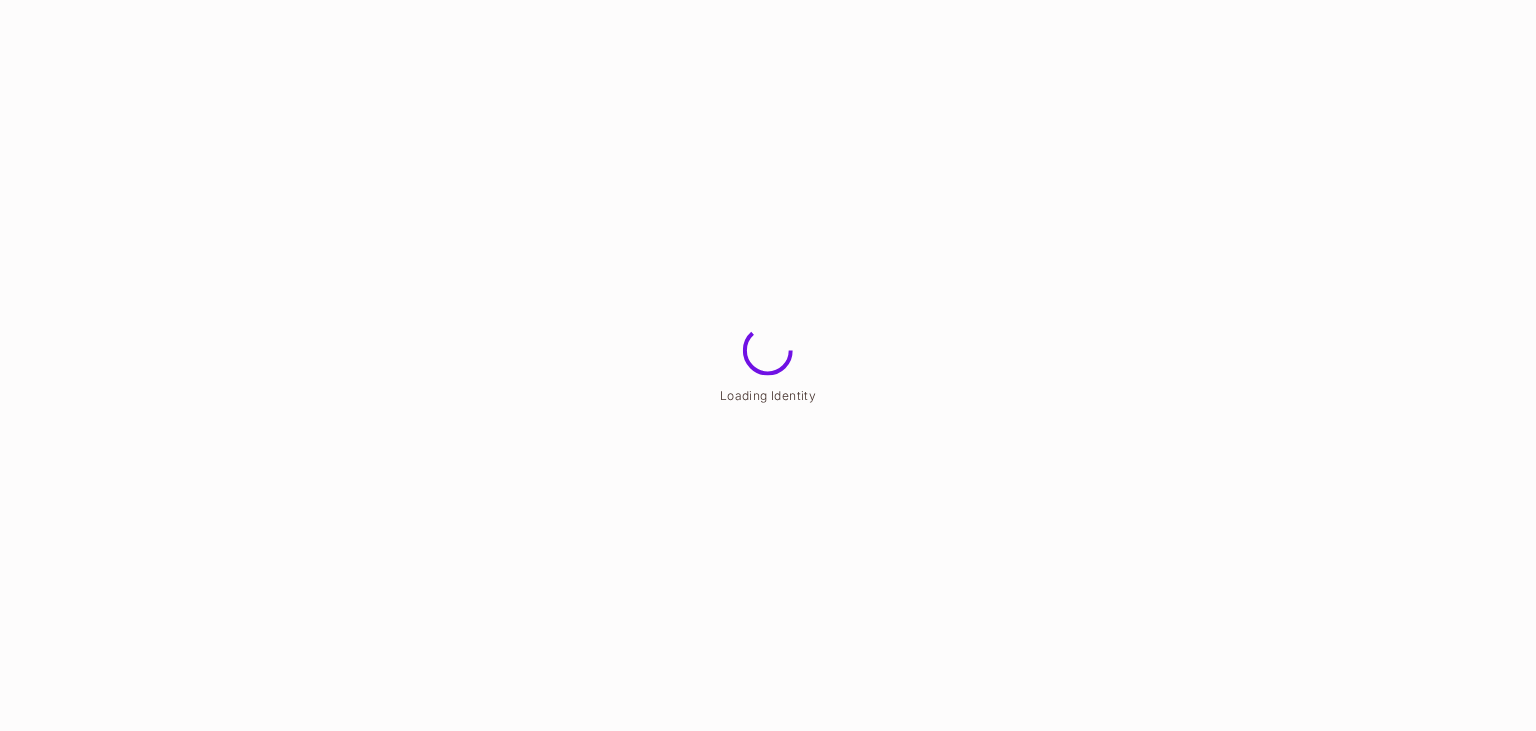 scroll, scrollTop: 0, scrollLeft: 0, axis: both 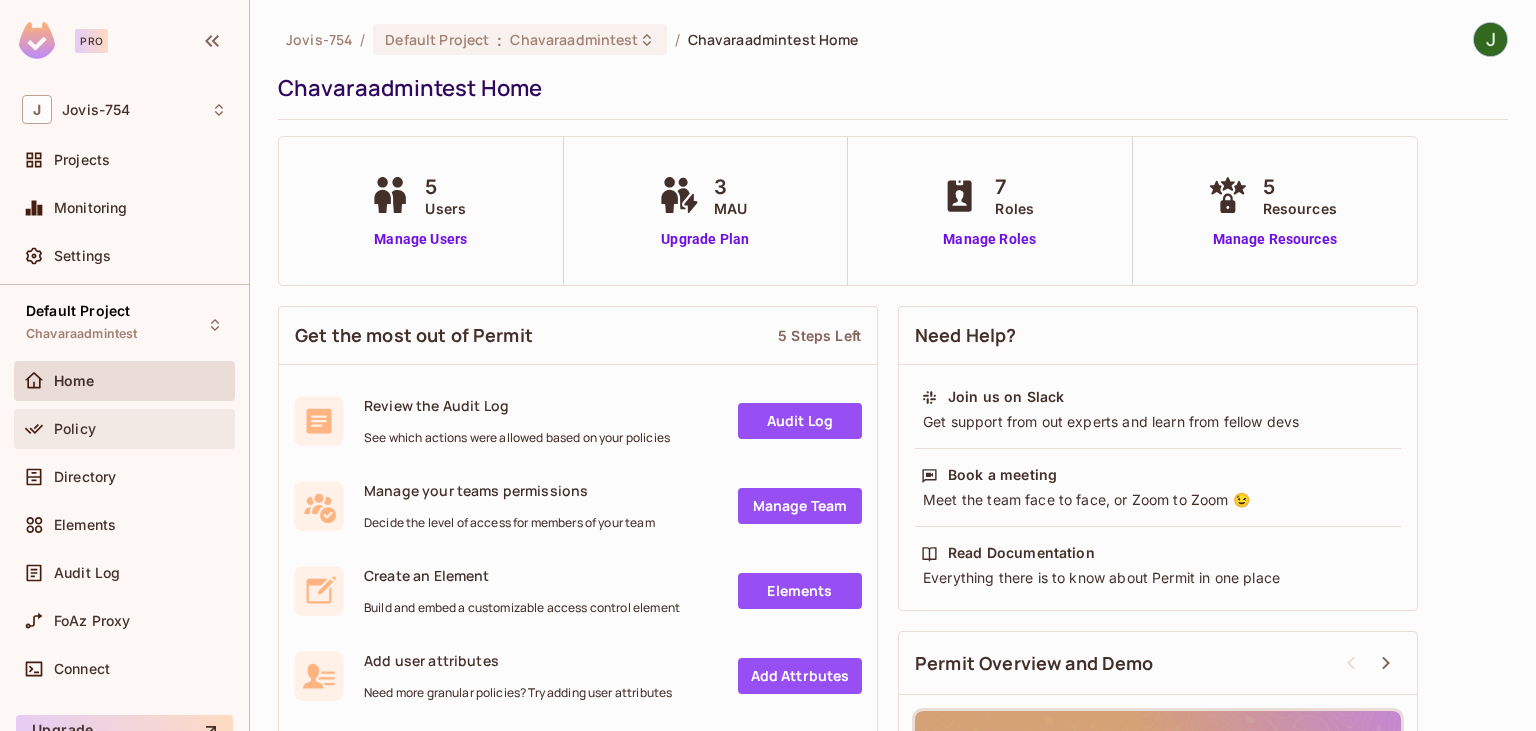 click on "Policy" at bounding box center (140, 429) 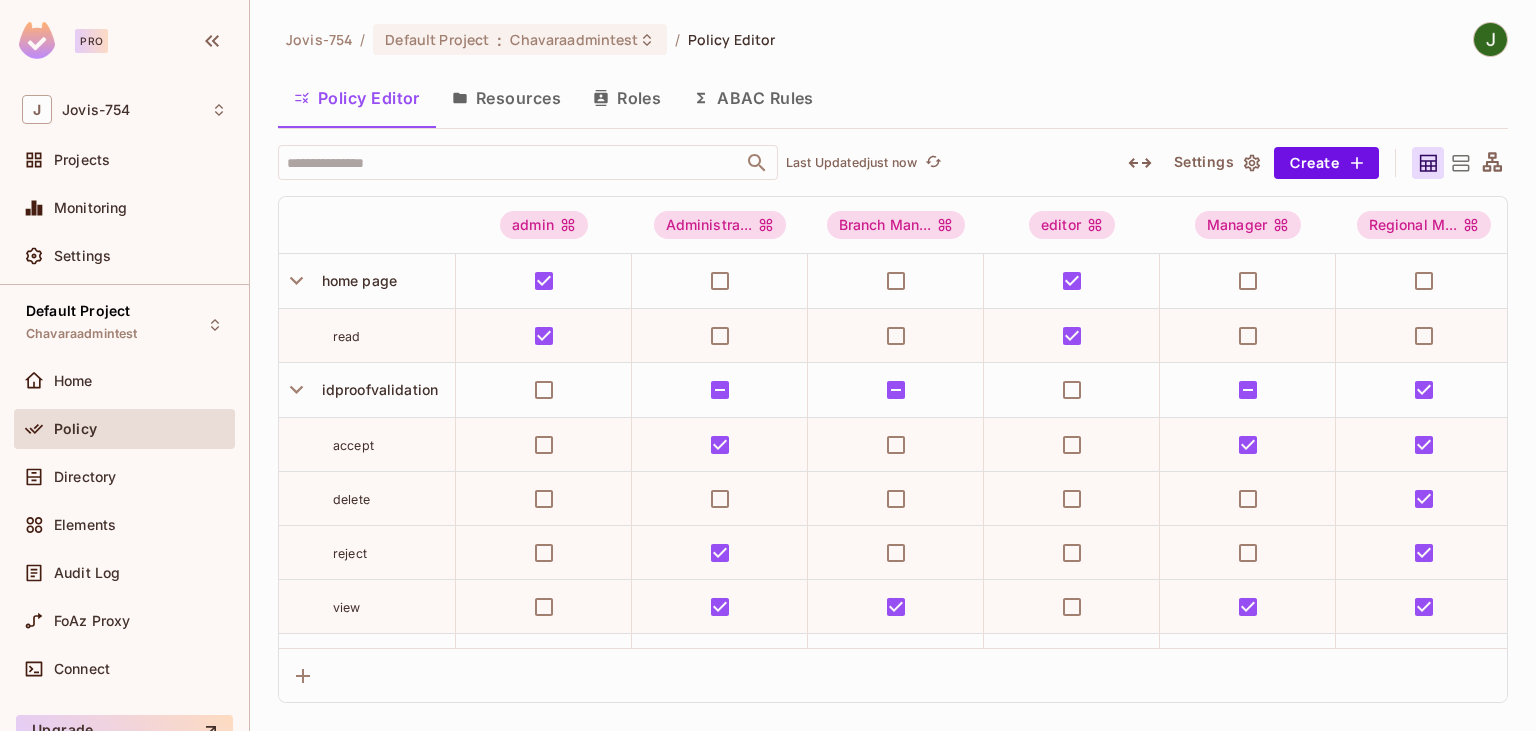 click on "Resources" at bounding box center [506, 98] 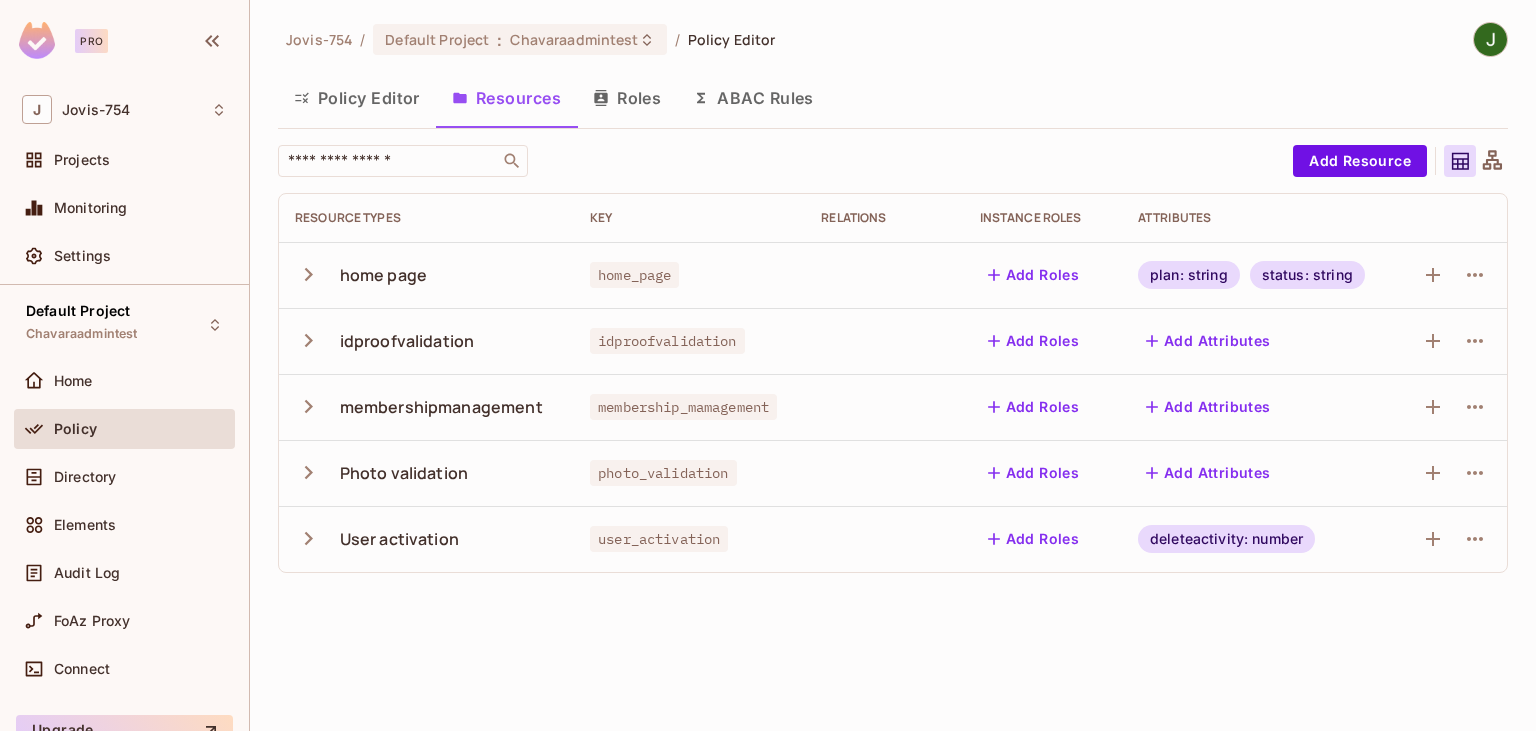 click on "Roles" at bounding box center [627, 98] 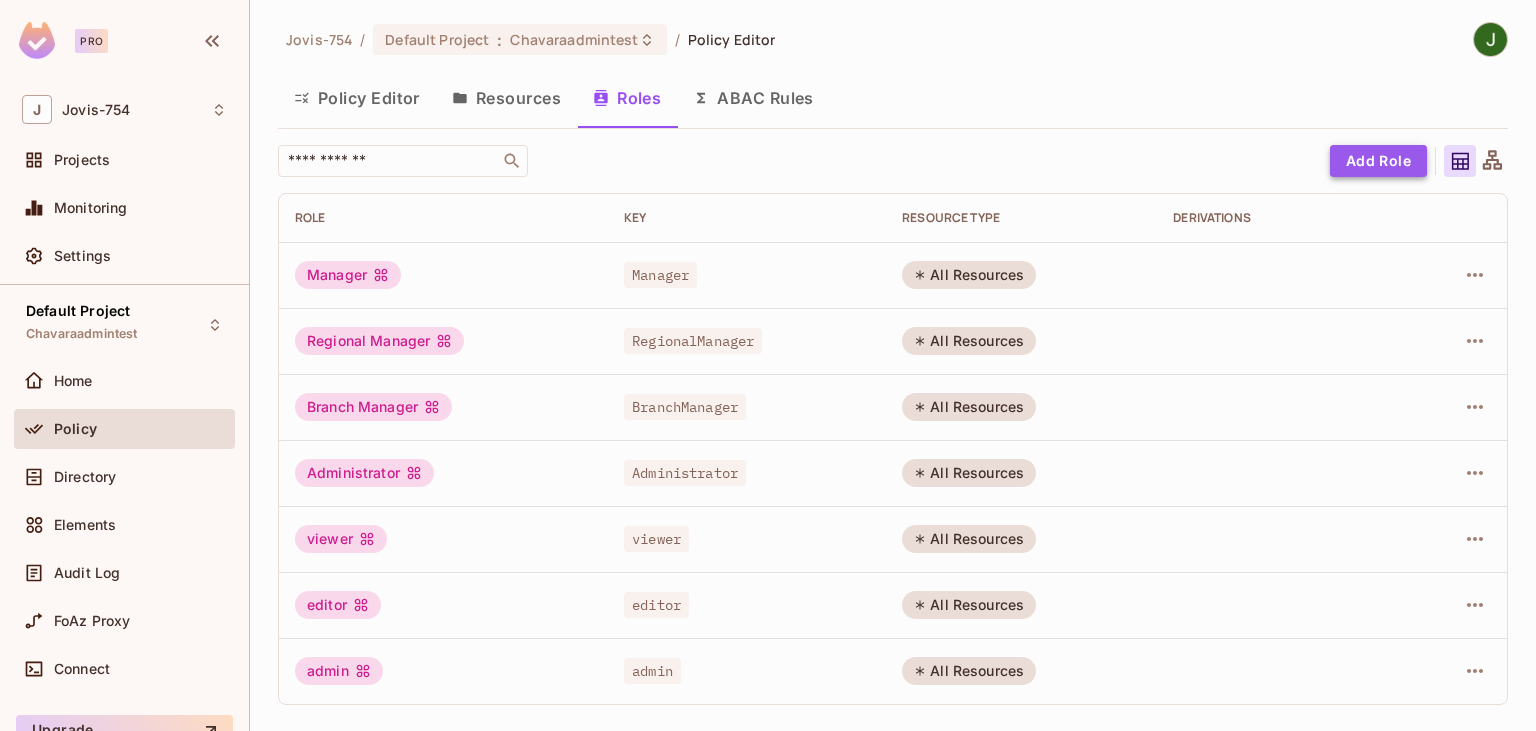 click on "Add Role" at bounding box center (1378, 161) 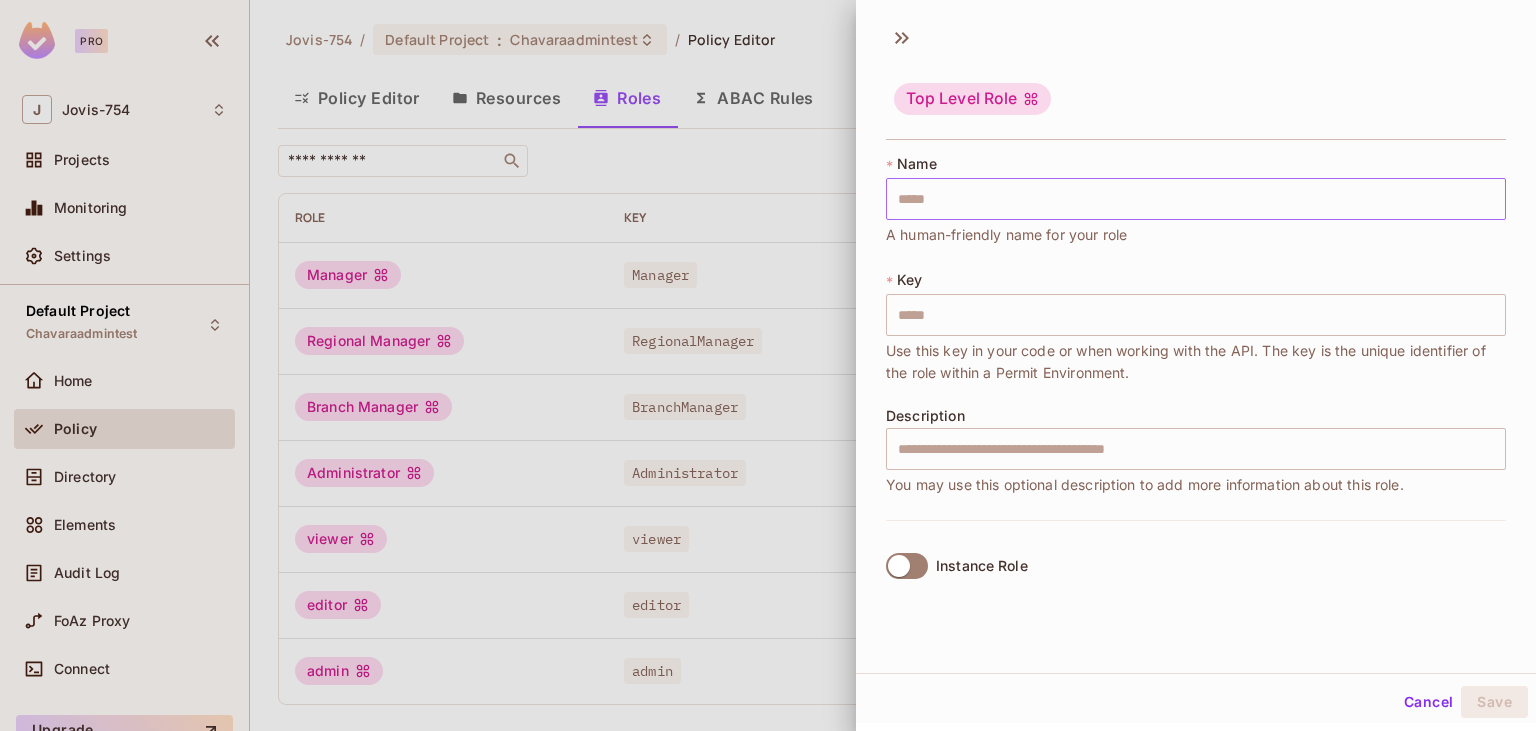 click at bounding box center (1196, 199) 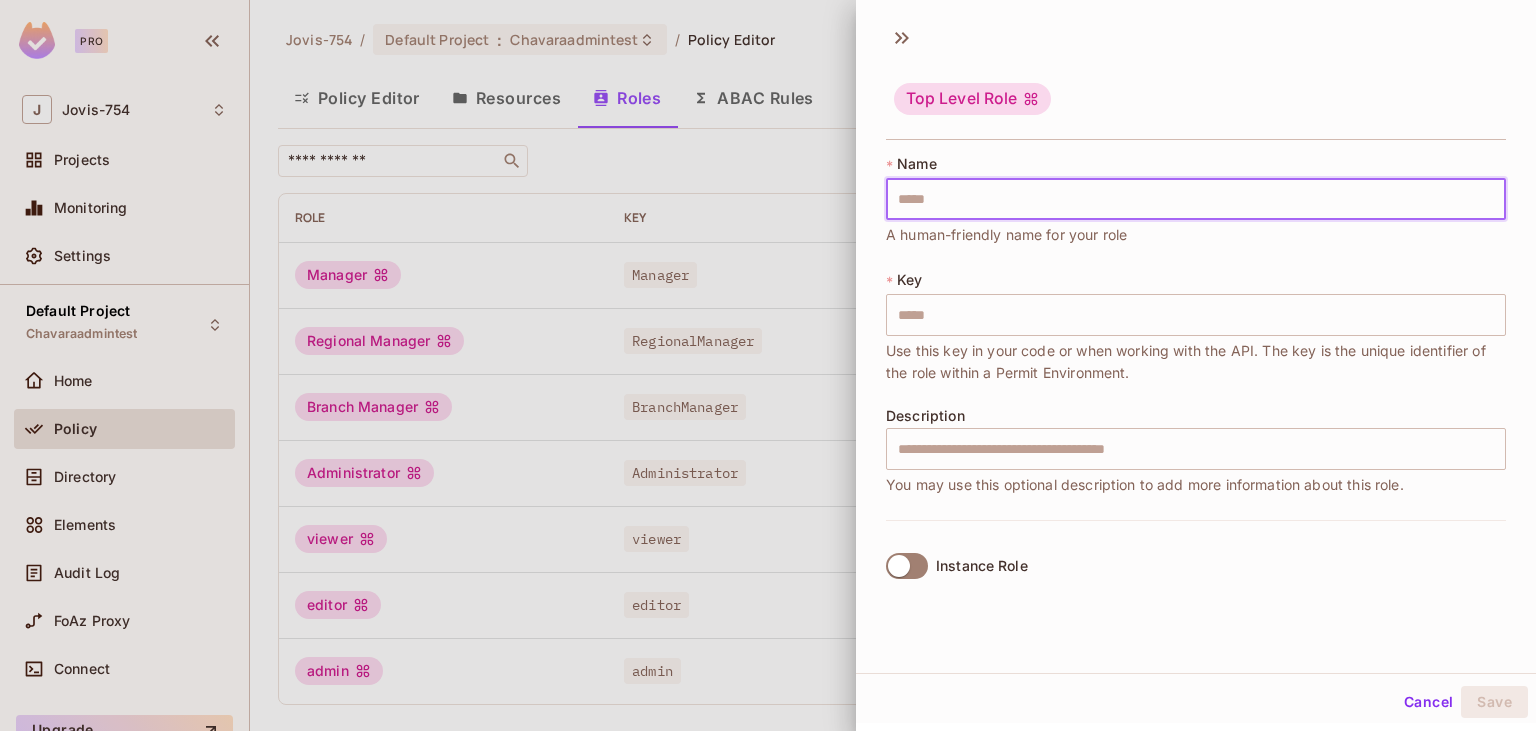 click at bounding box center (1196, 199) 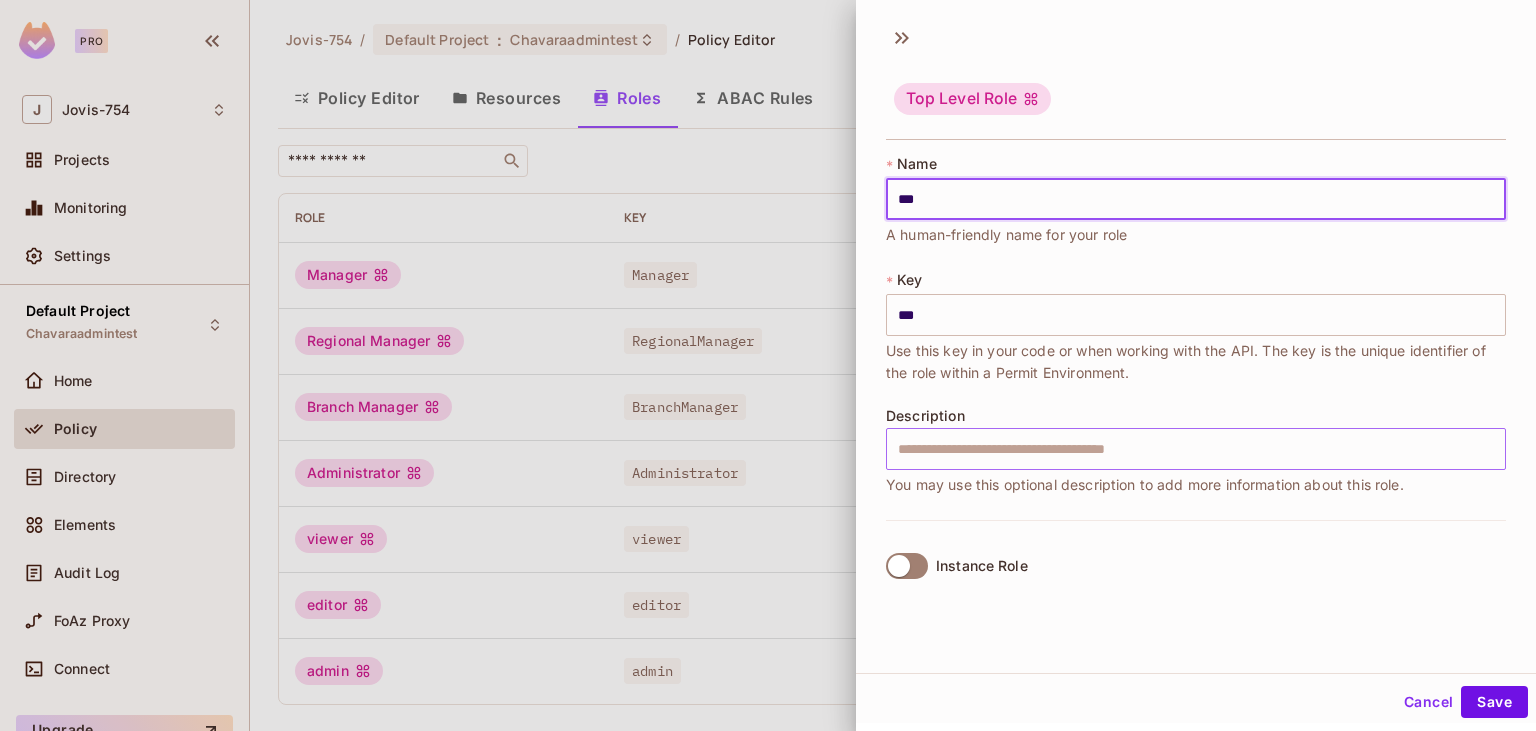 type on "***" 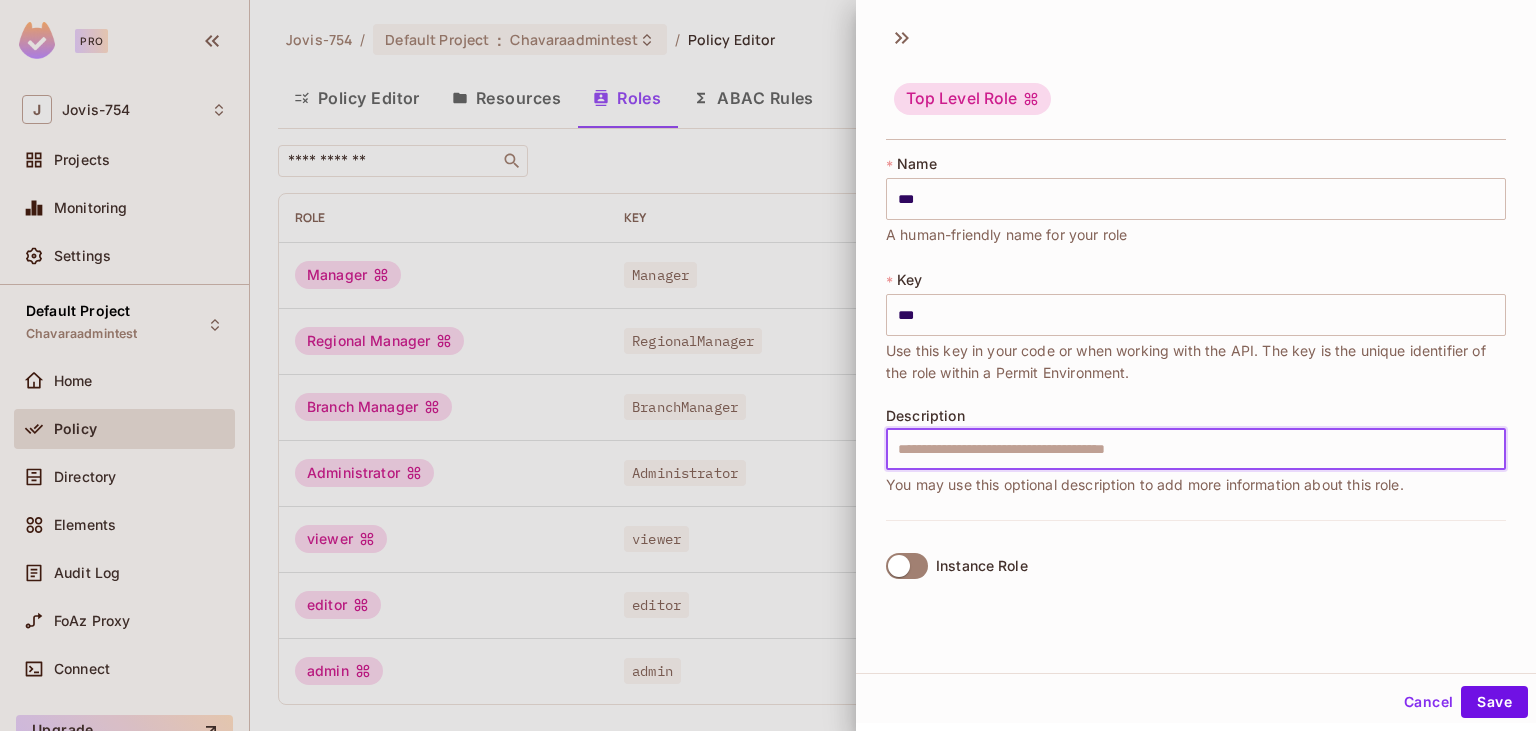 scroll, scrollTop: 3, scrollLeft: 0, axis: vertical 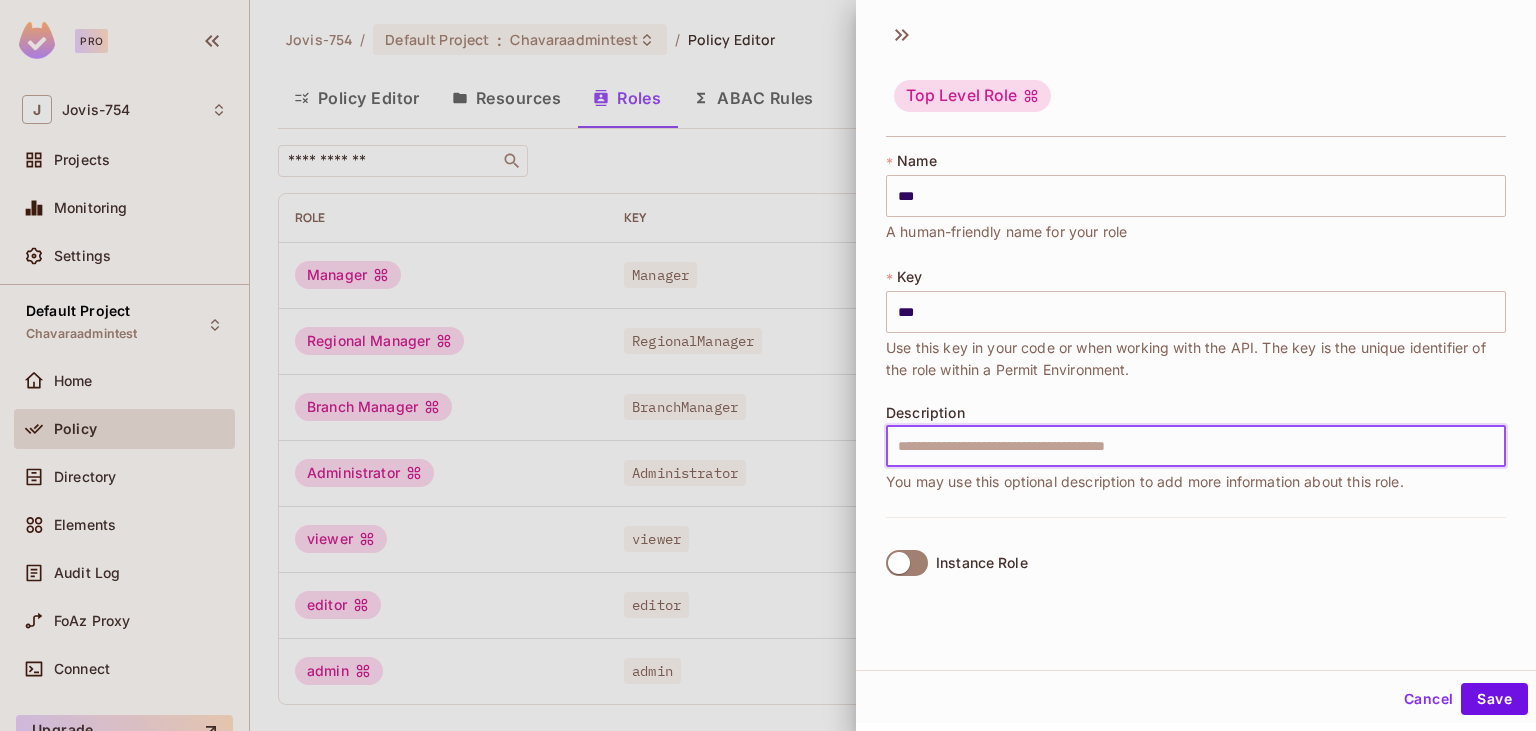 click at bounding box center [768, 365] 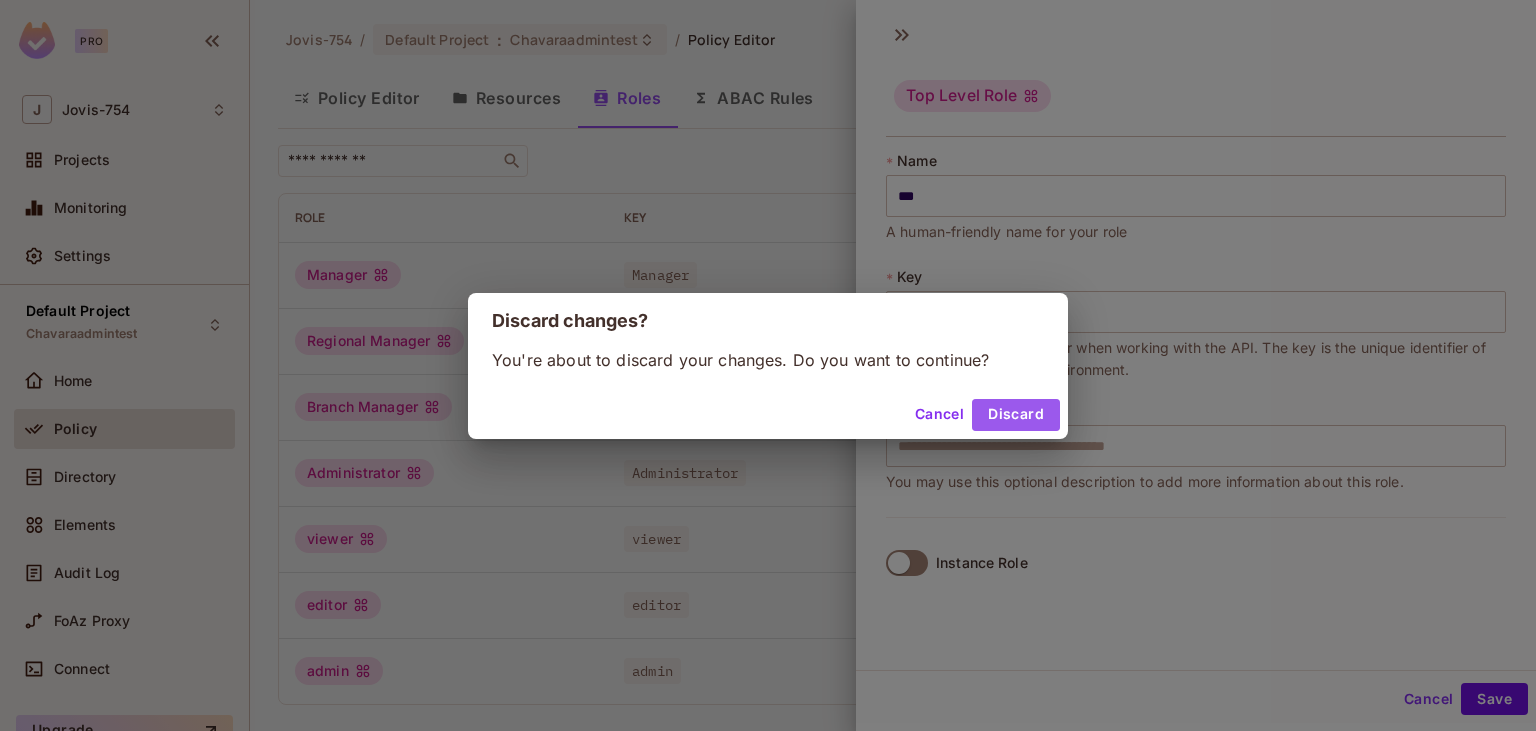 drag, startPoint x: 1002, startPoint y: 415, endPoint x: 1335, endPoint y: 590, distance: 376.18347 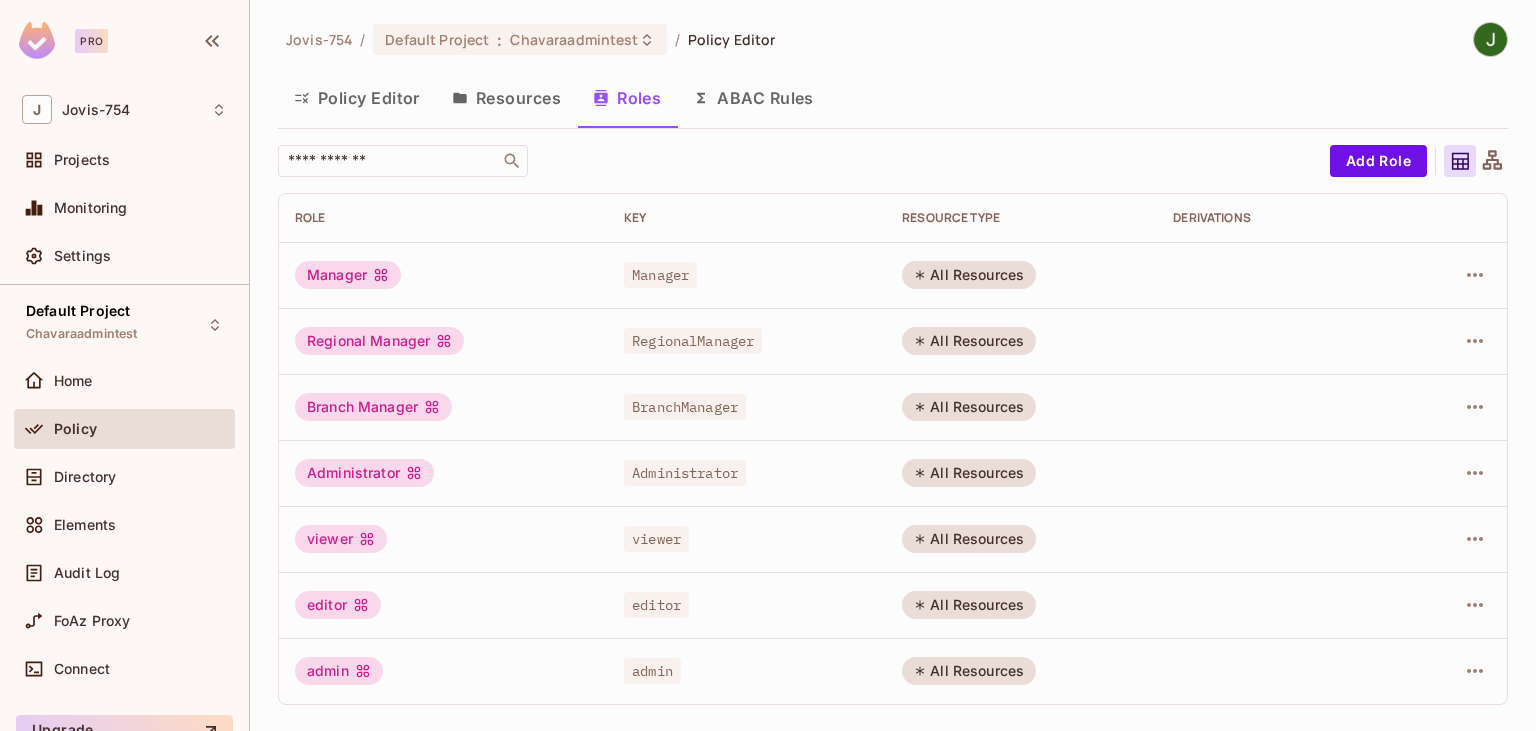 click on "Resources" at bounding box center [506, 98] 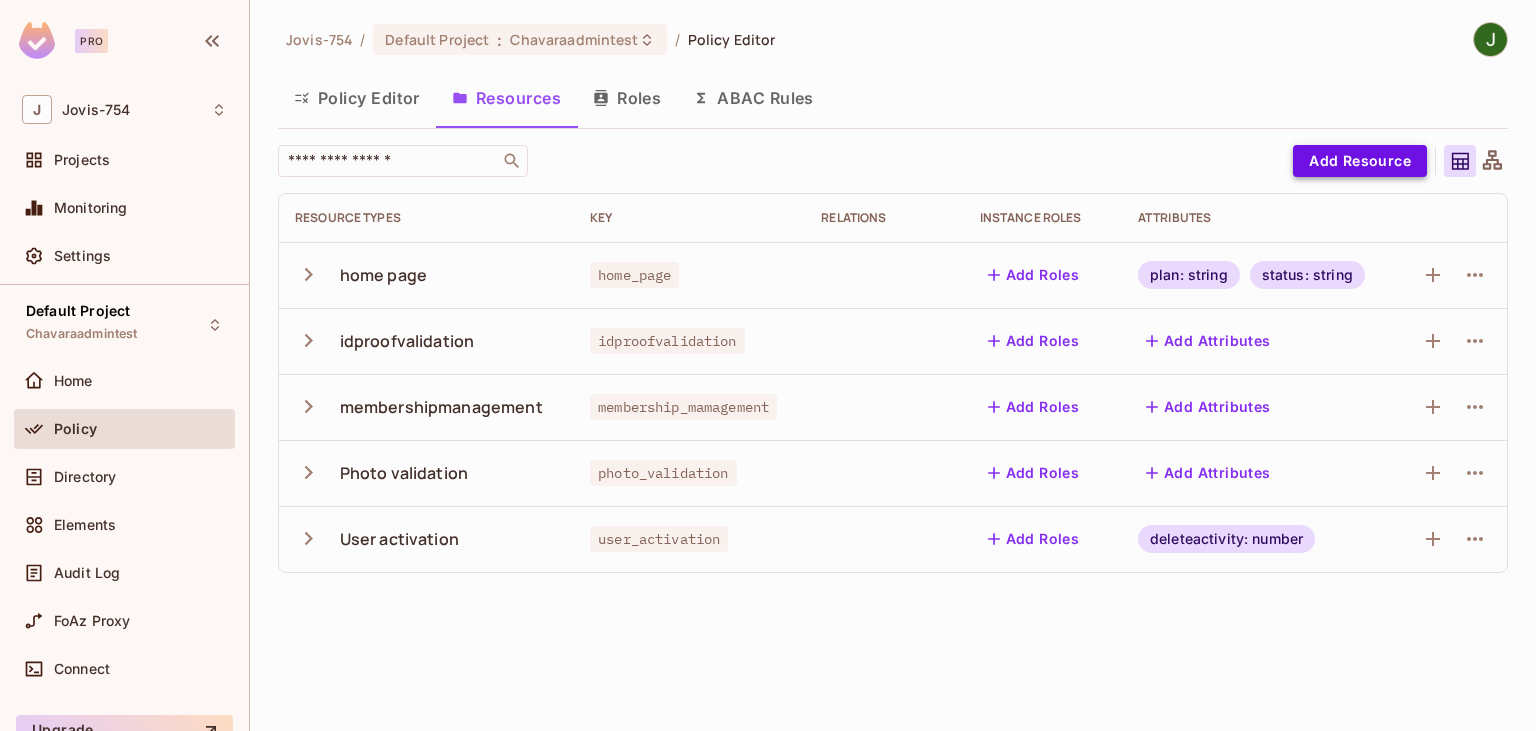 click on "Add Resource" at bounding box center [1360, 161] 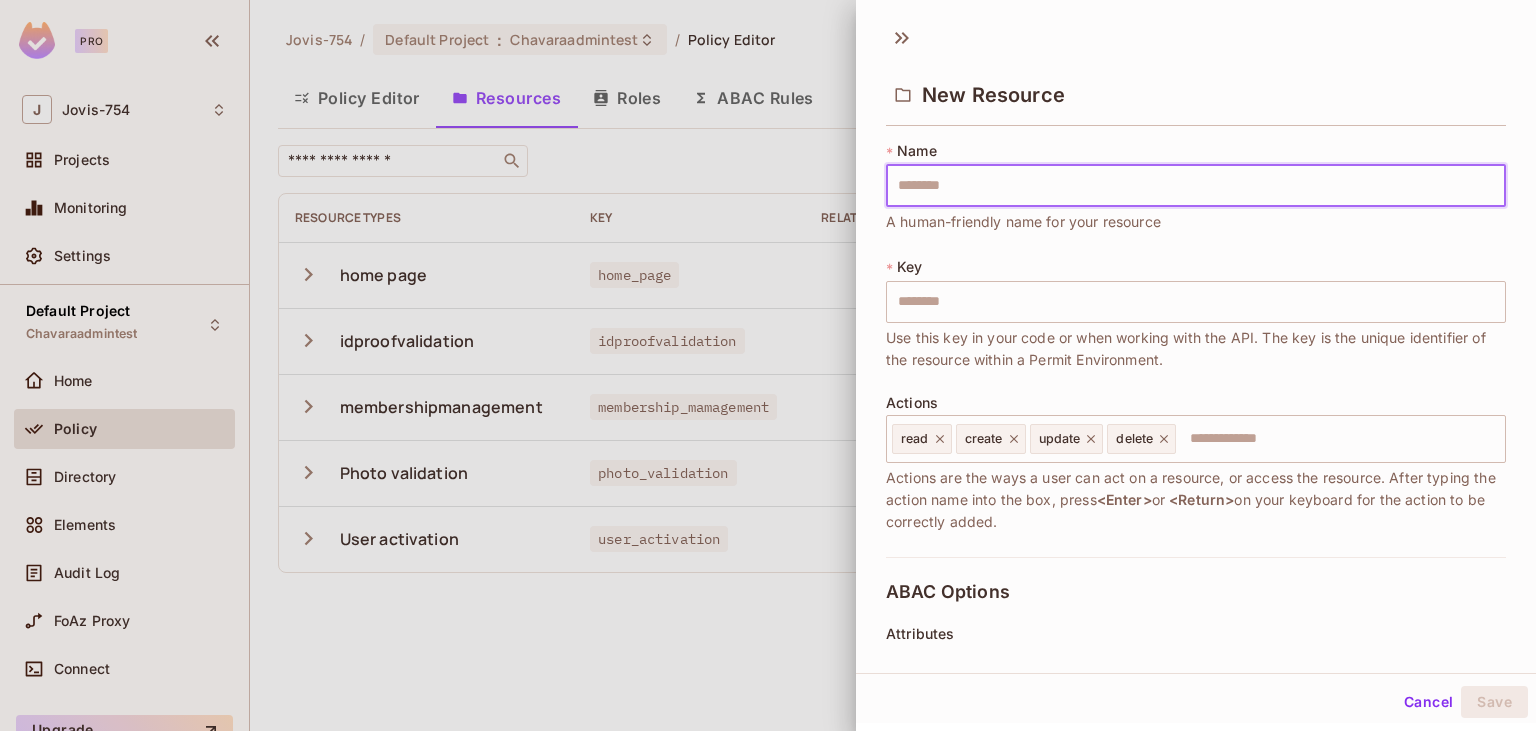 click at bounding box center [1196, 186] 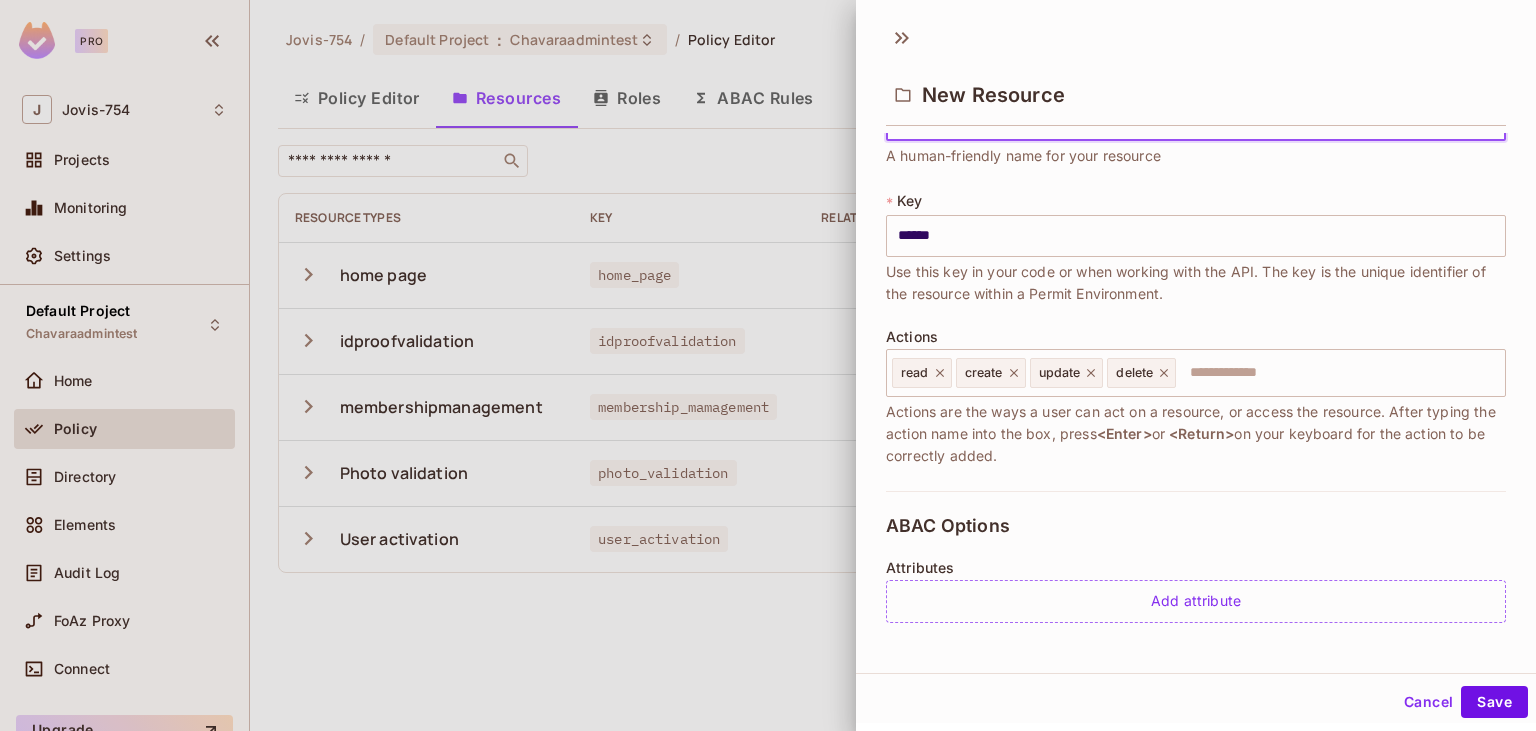 scroll, scrollTop: 115, scrollLeft: 0, axis: vertical 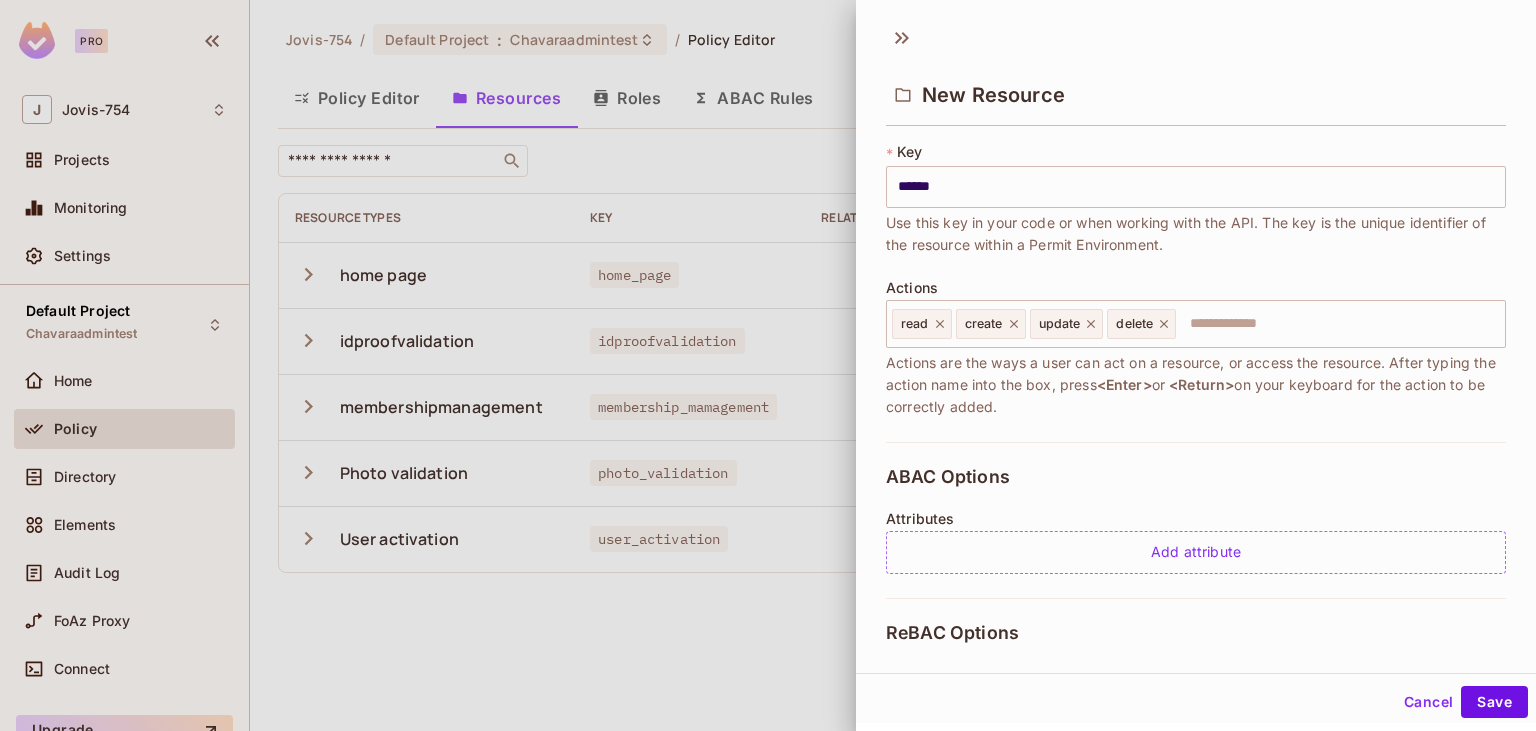 type on "******" 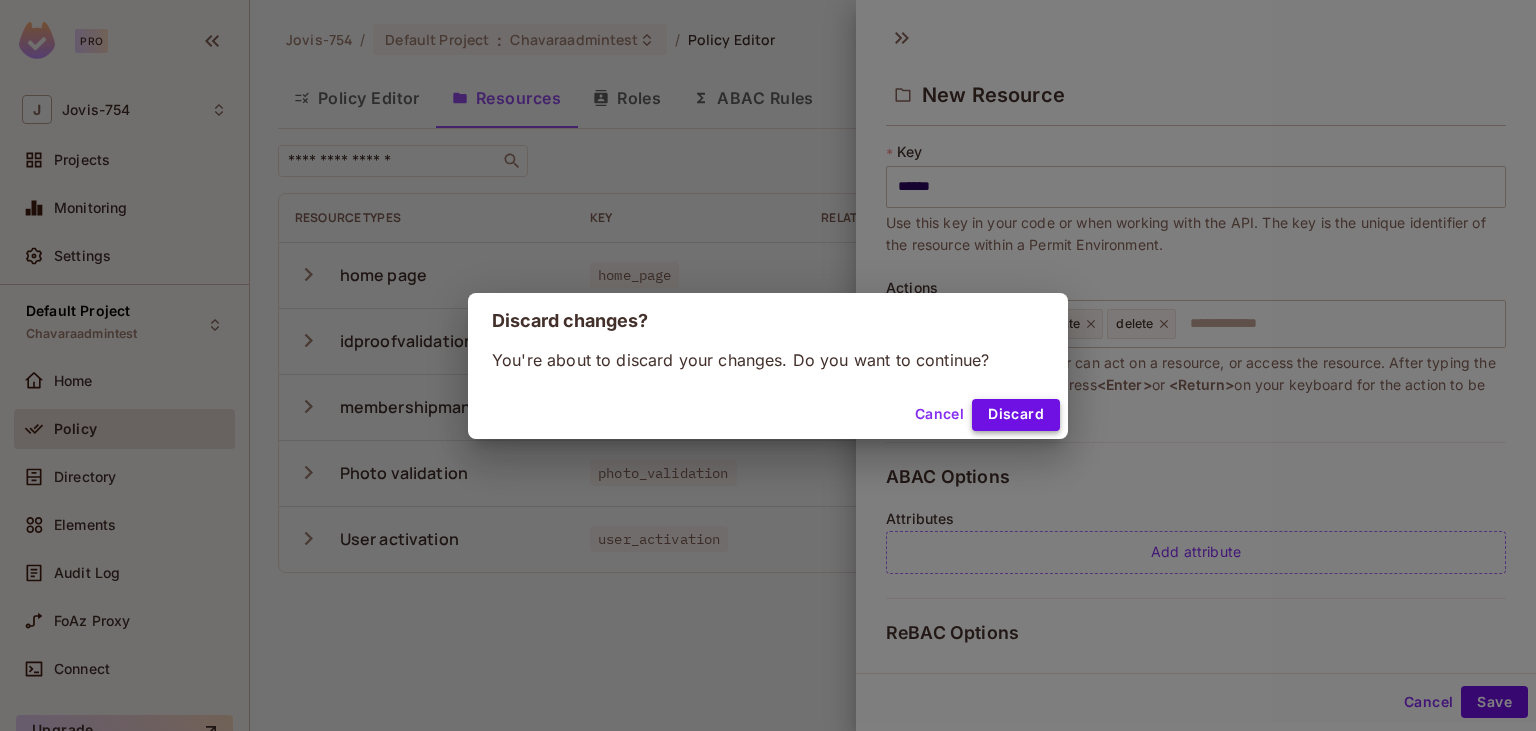 click on "Discard" at bounding box center [1016, 415] 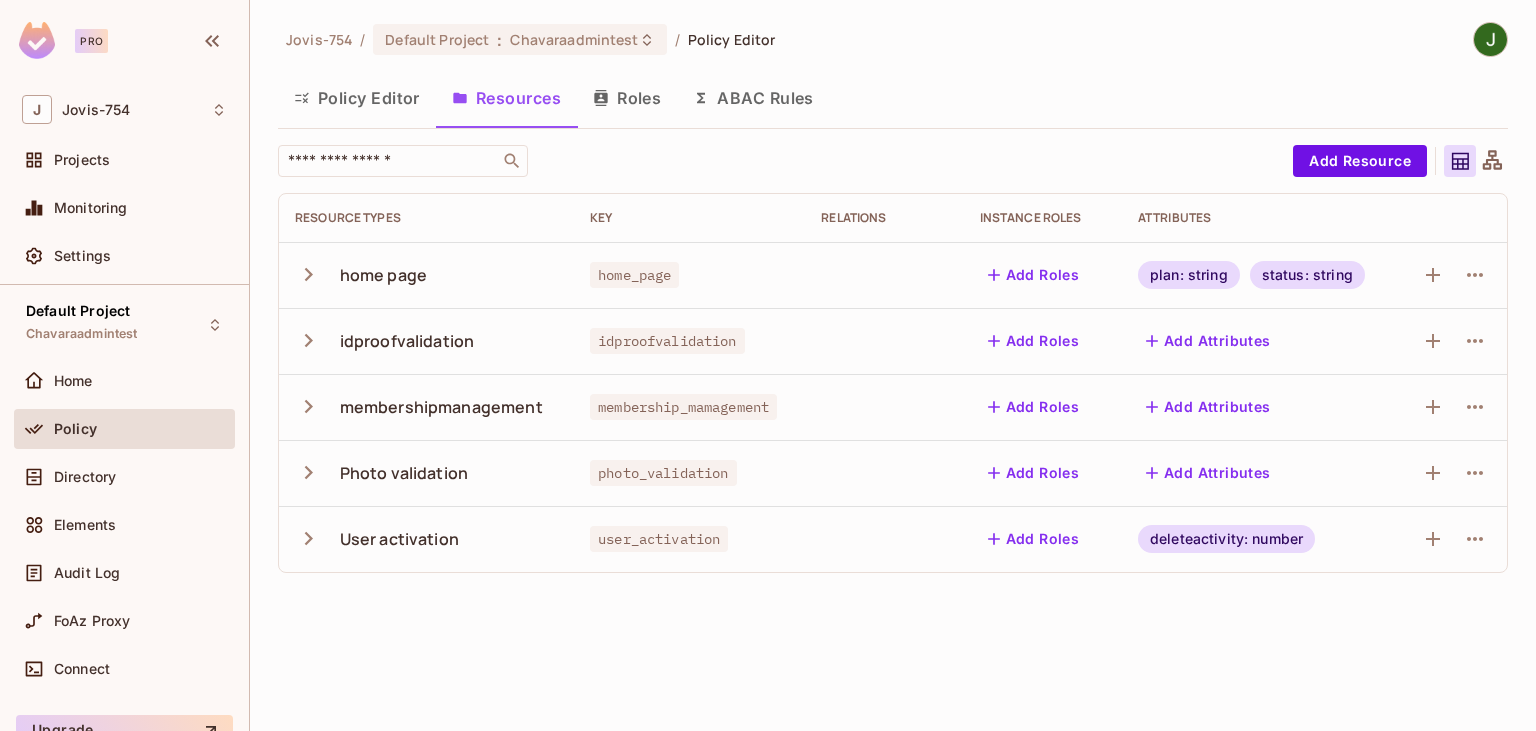 click on "Roles" at bounding box center [627, 98] 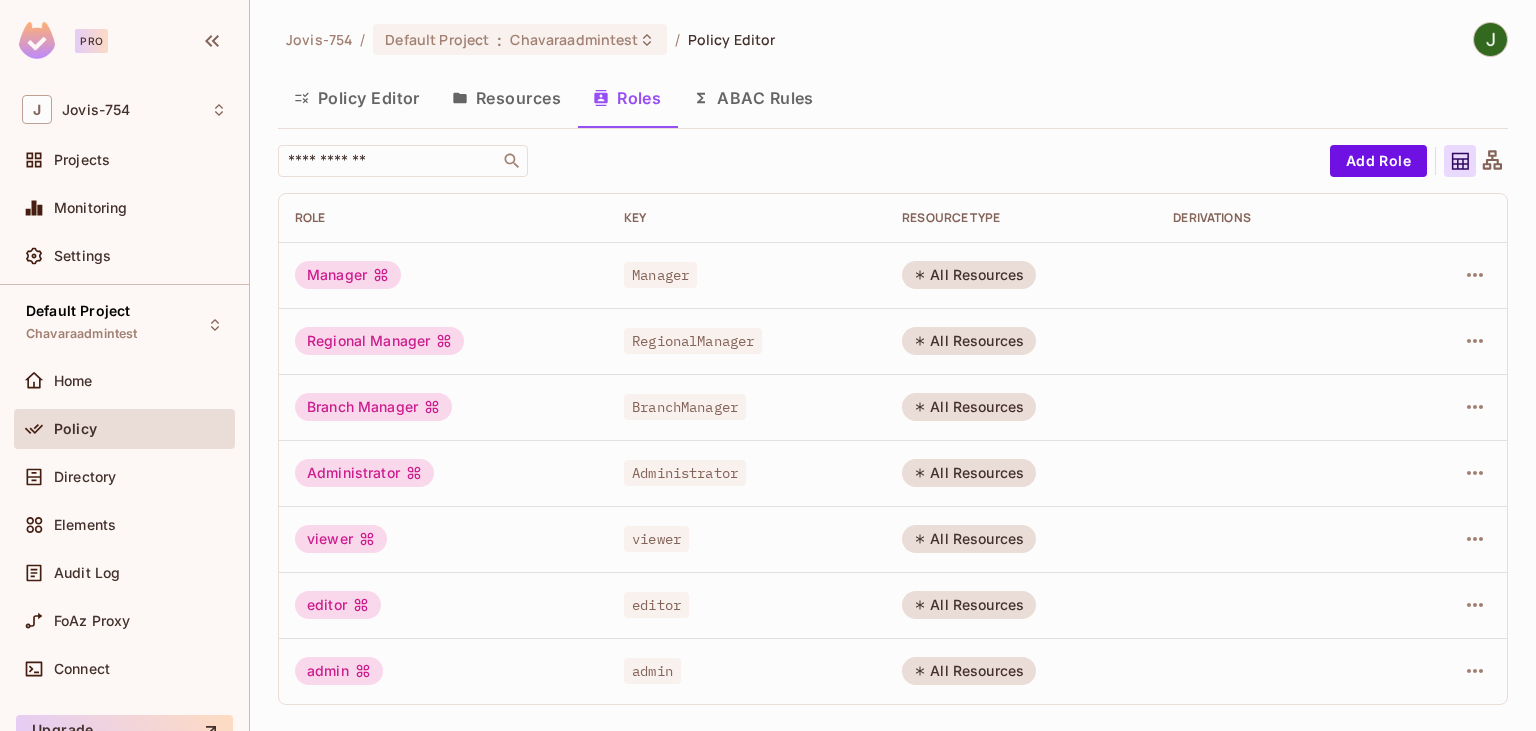 click on "Policy Editor" at bounding box center [357, 98] 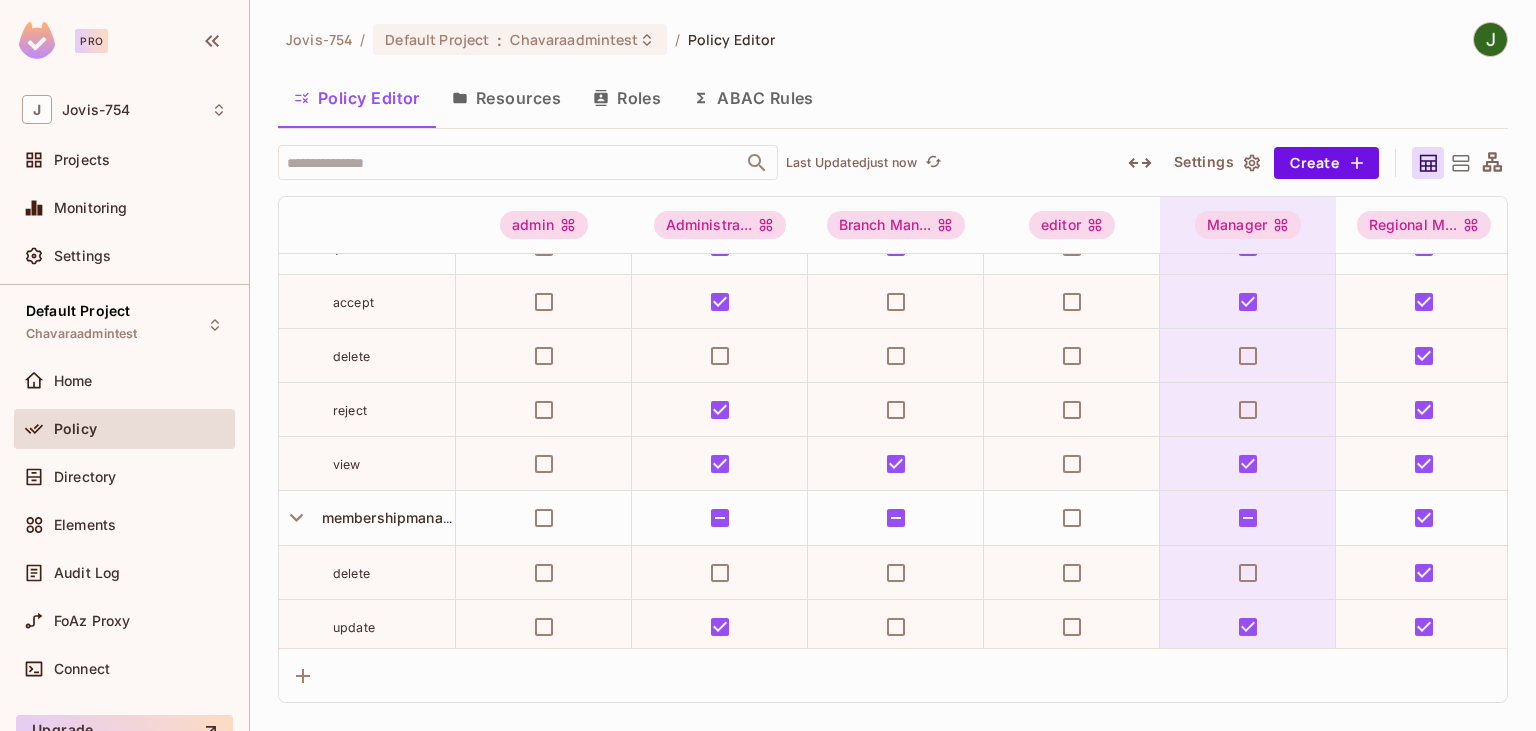 scroll, scrollTop: 0, scrollLeft: 0, axis: both 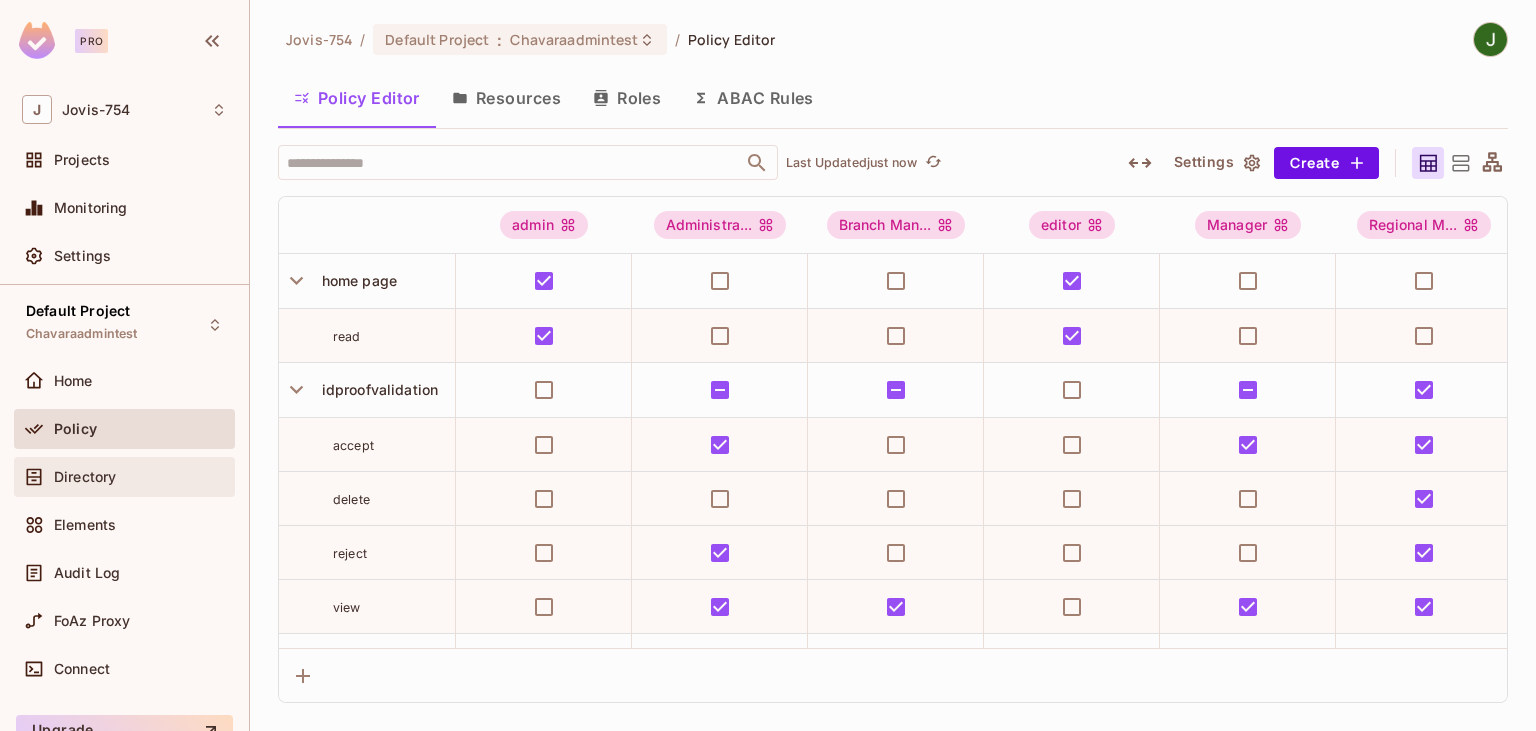 click on "Directory" at bounding box center (140, 477) 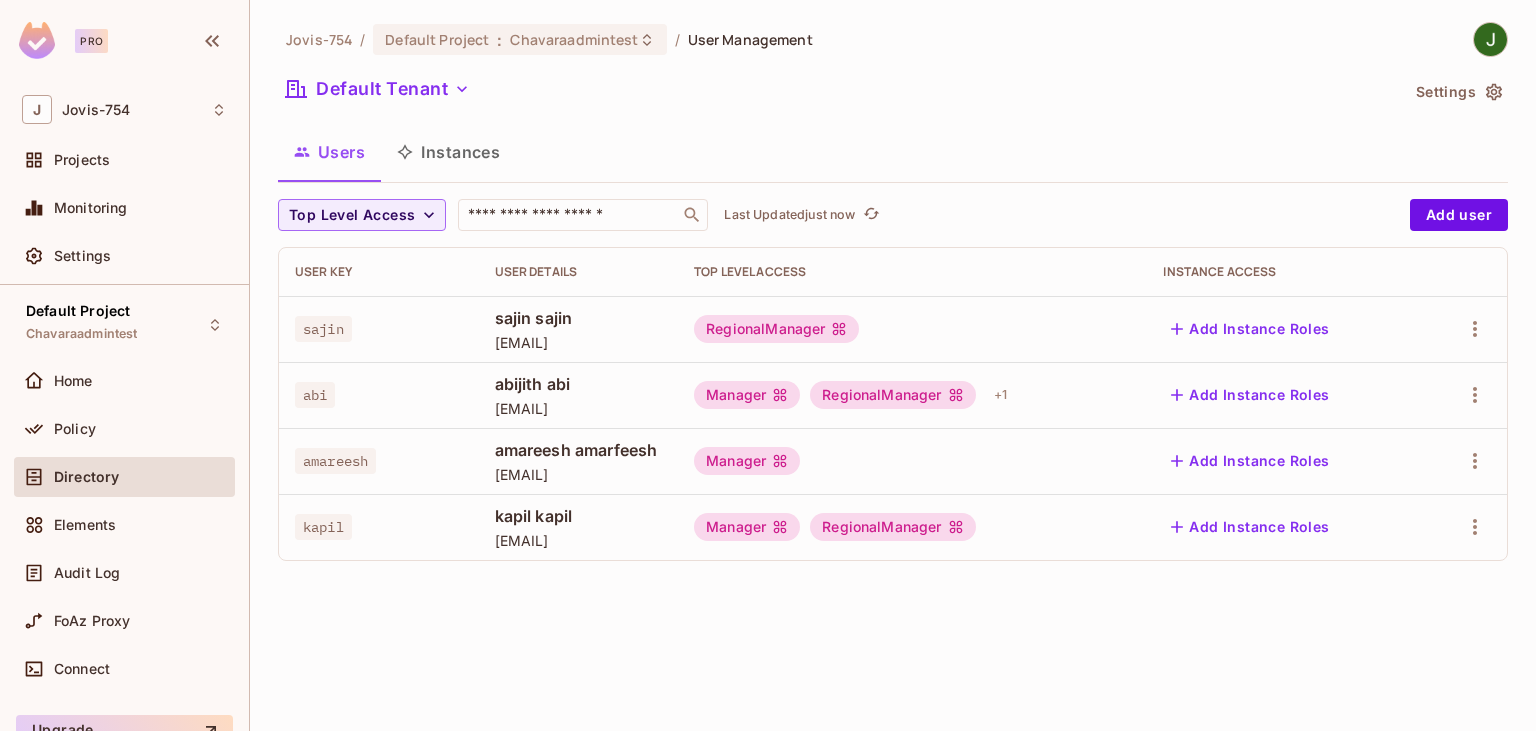 click on "Users Instances" at bounding box center [893, 152] 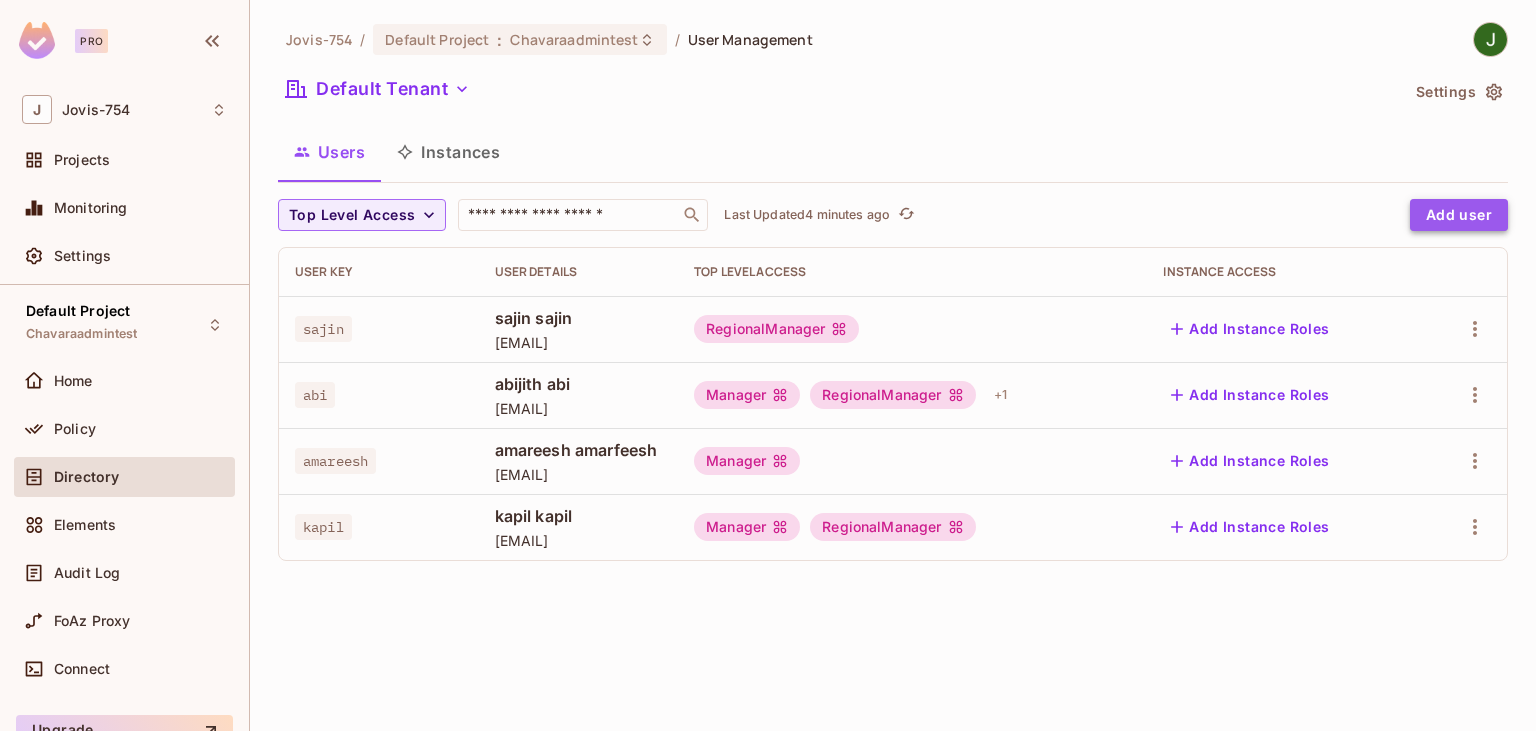 click on "Add user" at bounding box center (1459, 215) 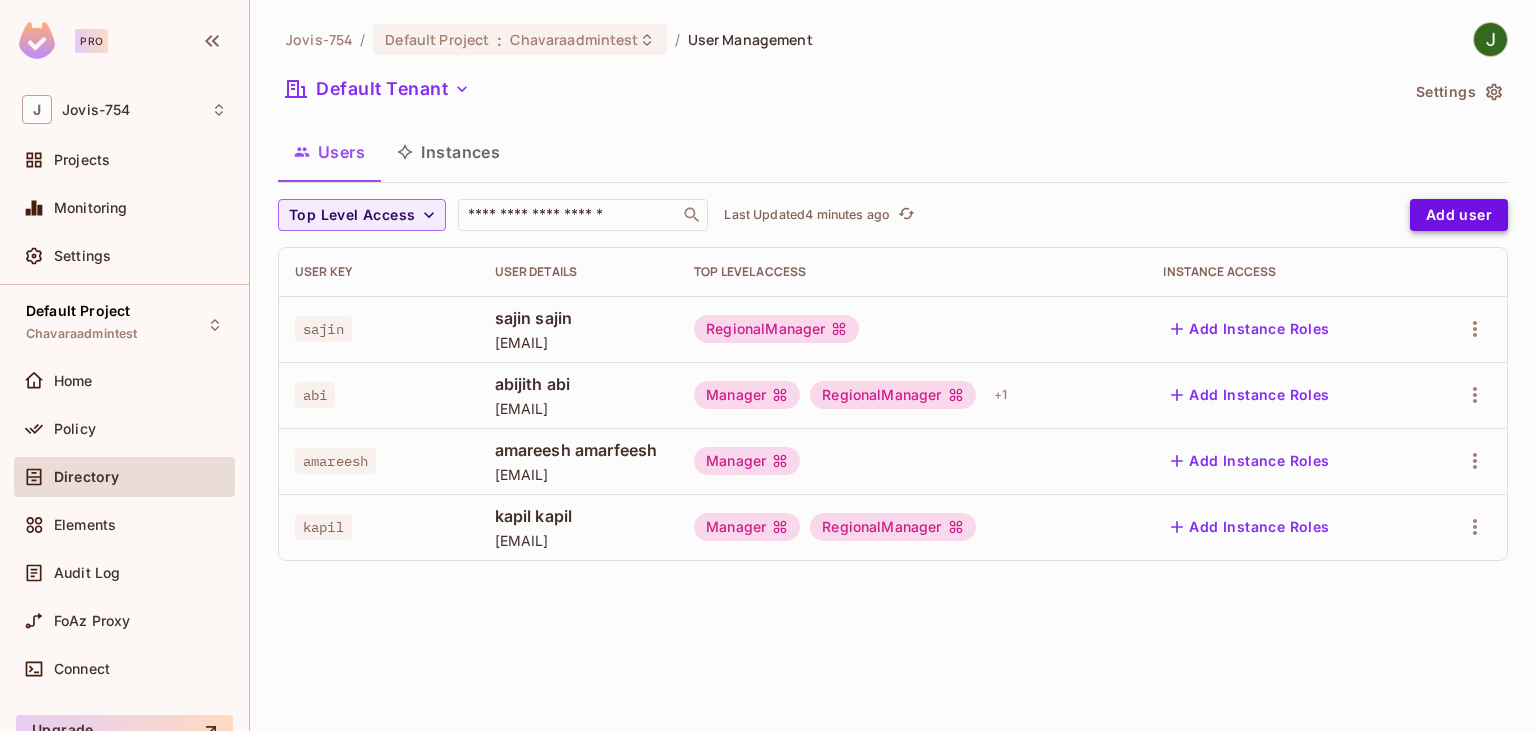click on "Pro J Jovis-754 Projects Monitoring Settings Default Project Chavaraadmintest Home Policy Directory Elements Audit Log FoAz Proxy Connect Upgrade Help & Updates Jovis-754 / Default Project : Chavaraadmintest / User Management Default Tenant Settings Users Instances Top Level Access ​ Last Updated  4 minutes ago Add user User Key User Details Top Level Access Instance Access sajin sajin sajin [EMAIL] RegionalManager Add Instance Roles abi abijith abi [EMAIL] Manager RegionalManager + 1 Add Instance Roles amareesh amareesh amarfeesh [EMAIL] Manager Add Instance Roles kapil kapil kapil [EMAIL] Manager RegionalManager Add Instance Roles" at bounding box center [768, 365] 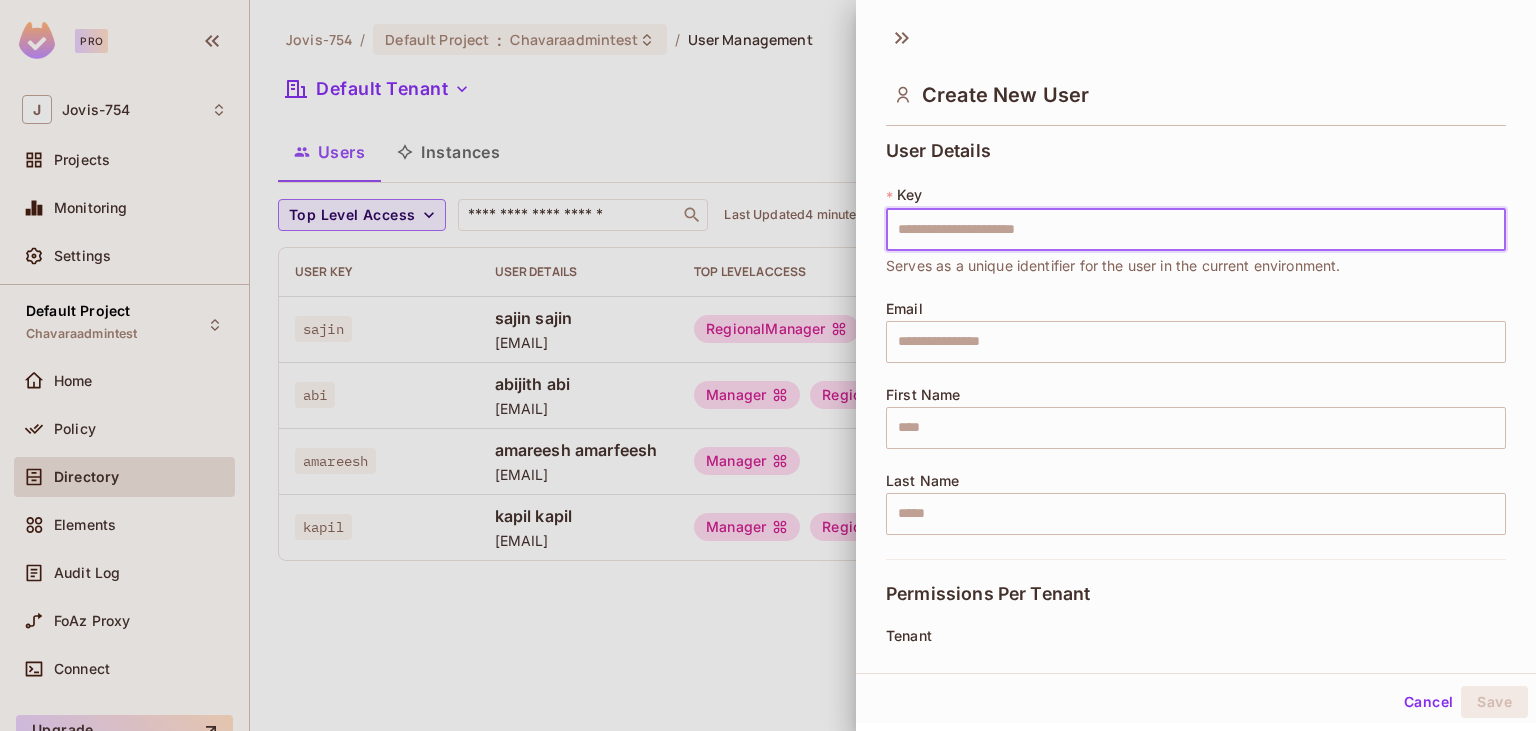 click at bounding box center (1196, 230) 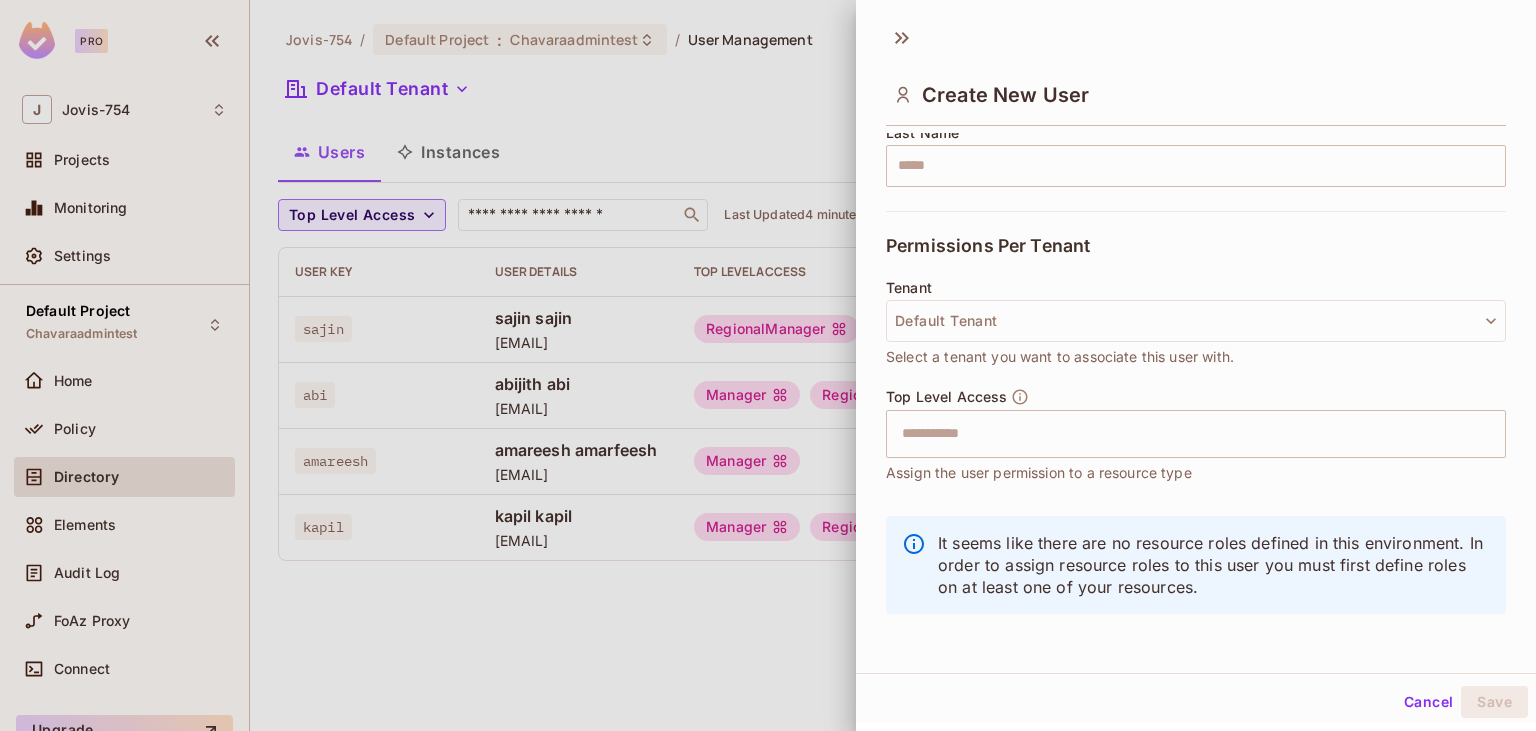 scroll, scrollTop: 350, scrollLeft: 0, axis: vertical 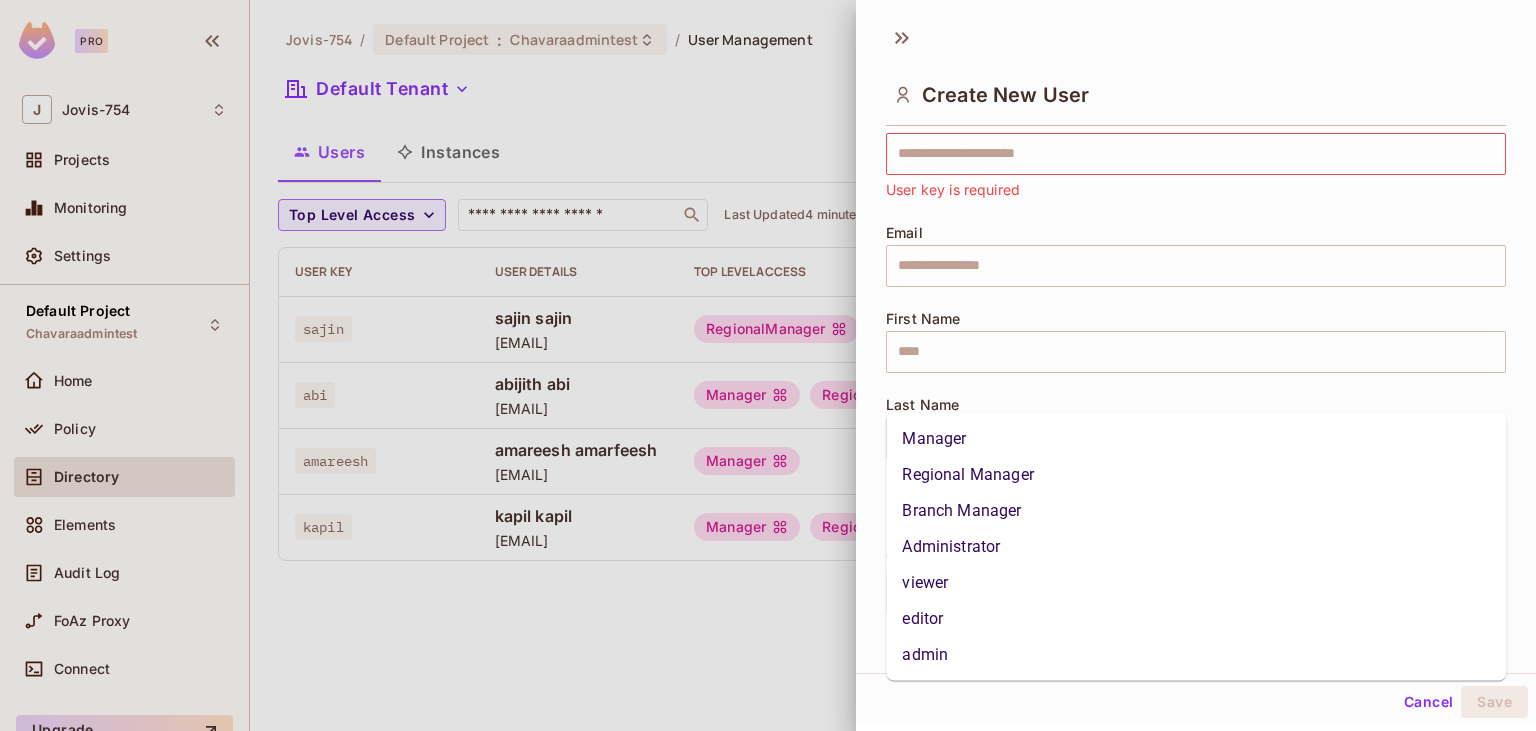 click at bounding box center [1178, 706] 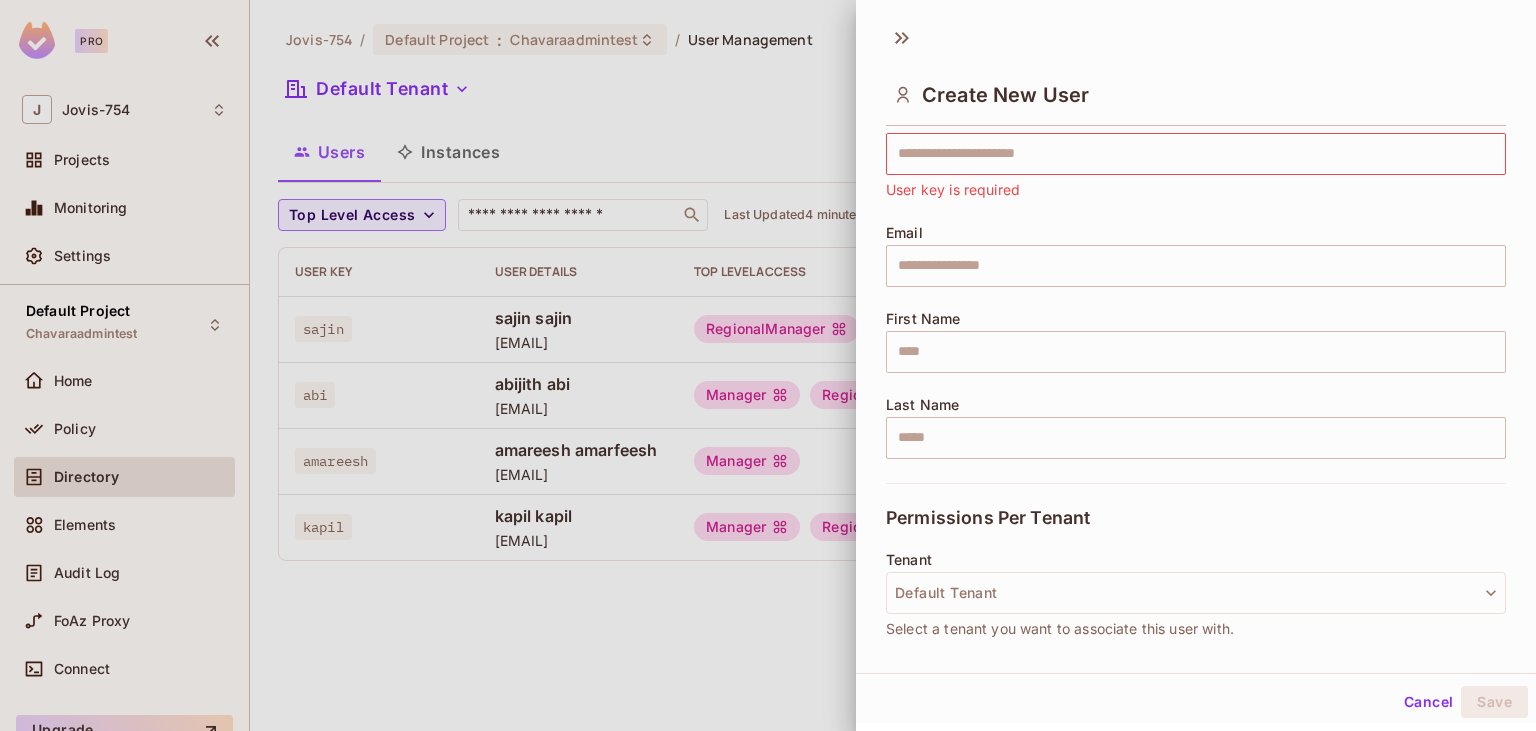 click at bounding box center [768, 365] 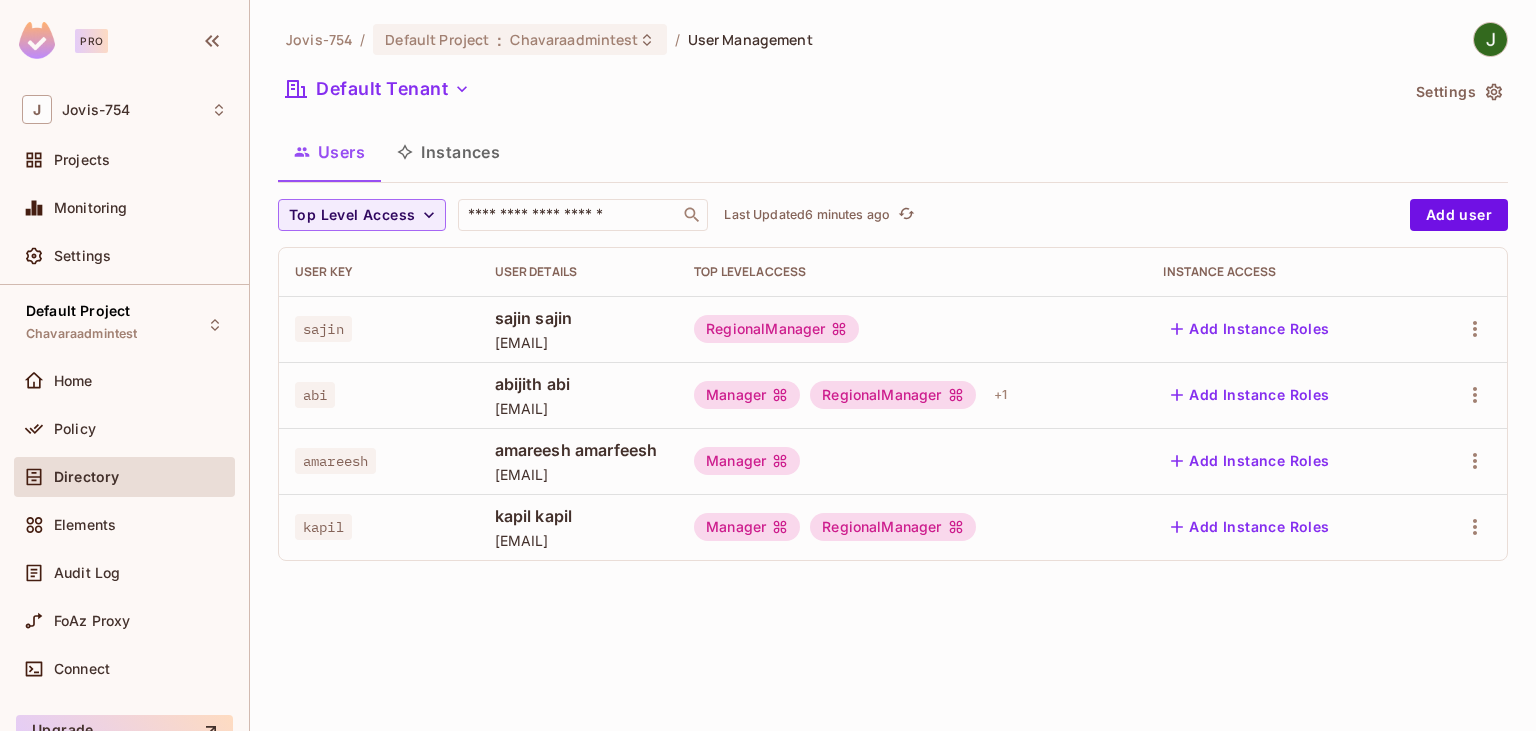 type 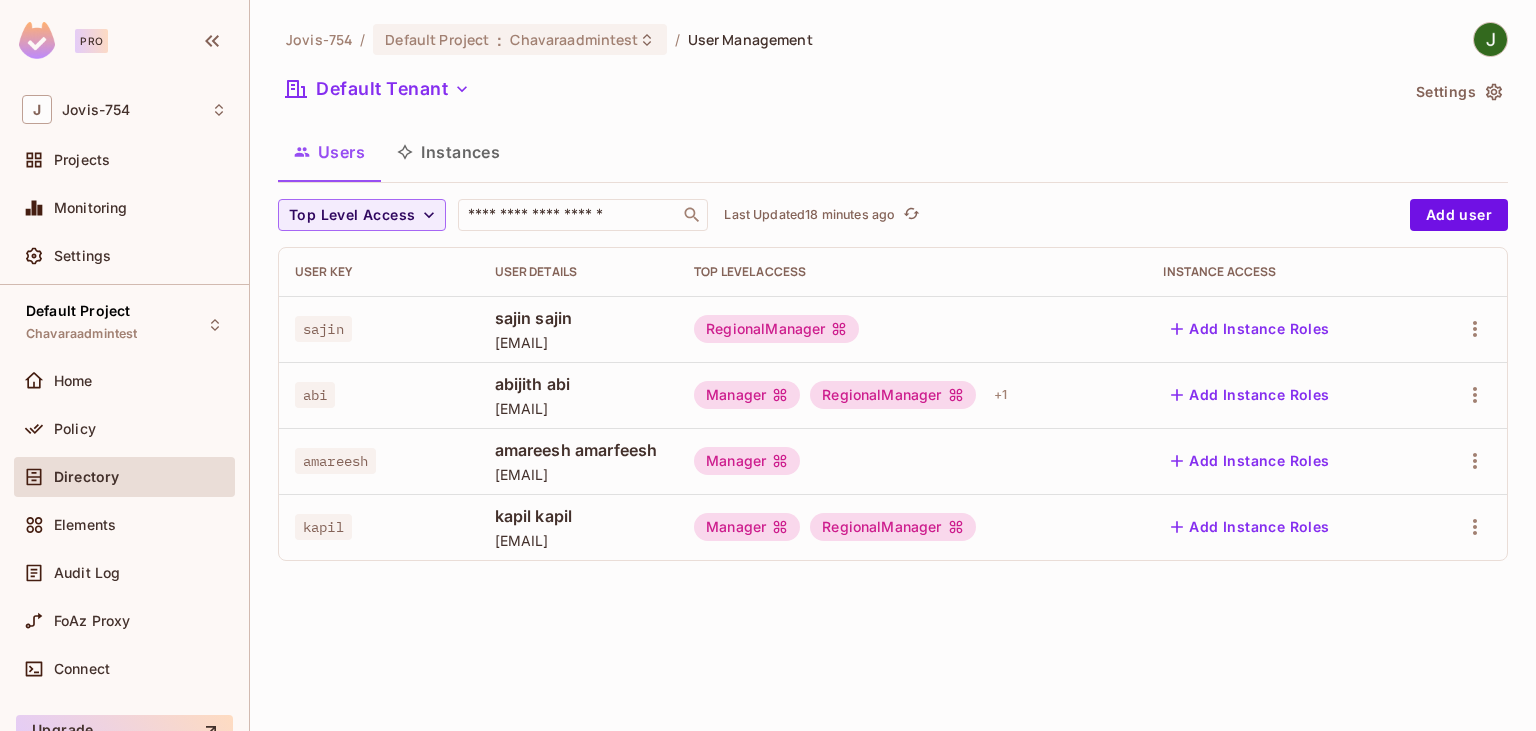click on "Users Instances" at bounding box center [893, 152] 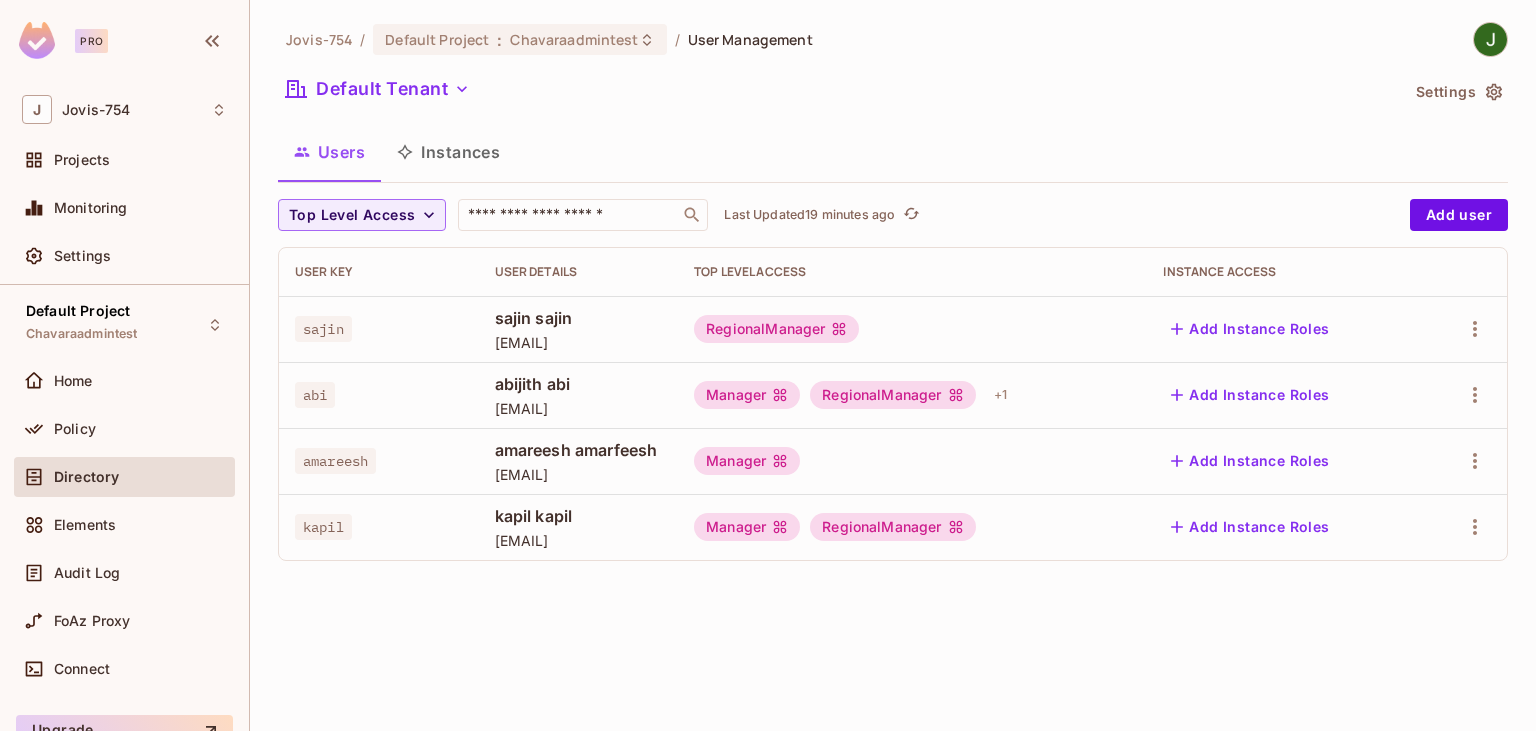 click on "Jovis-754 / Default Project : Chavaraadmintest / User Management Default Tenant Settings Users Instances Top Level Access ​ Last Updated  19 minutes ago Add user User Key User Details Top Level Access Instance Access sajin sajin sajin [EMAIL] RegionalManager Add Instance Roles abi abijith abi [EMAIL] Manager RegionalManager + 1 Add Instance Roles amareesh amareesh amarfeesh [EMAIL] Manager Add Instance Roles kapil kapil kapil [EMAIL] Manager RegionalManager Add Instance Roles" at bounding box center [893, 299] 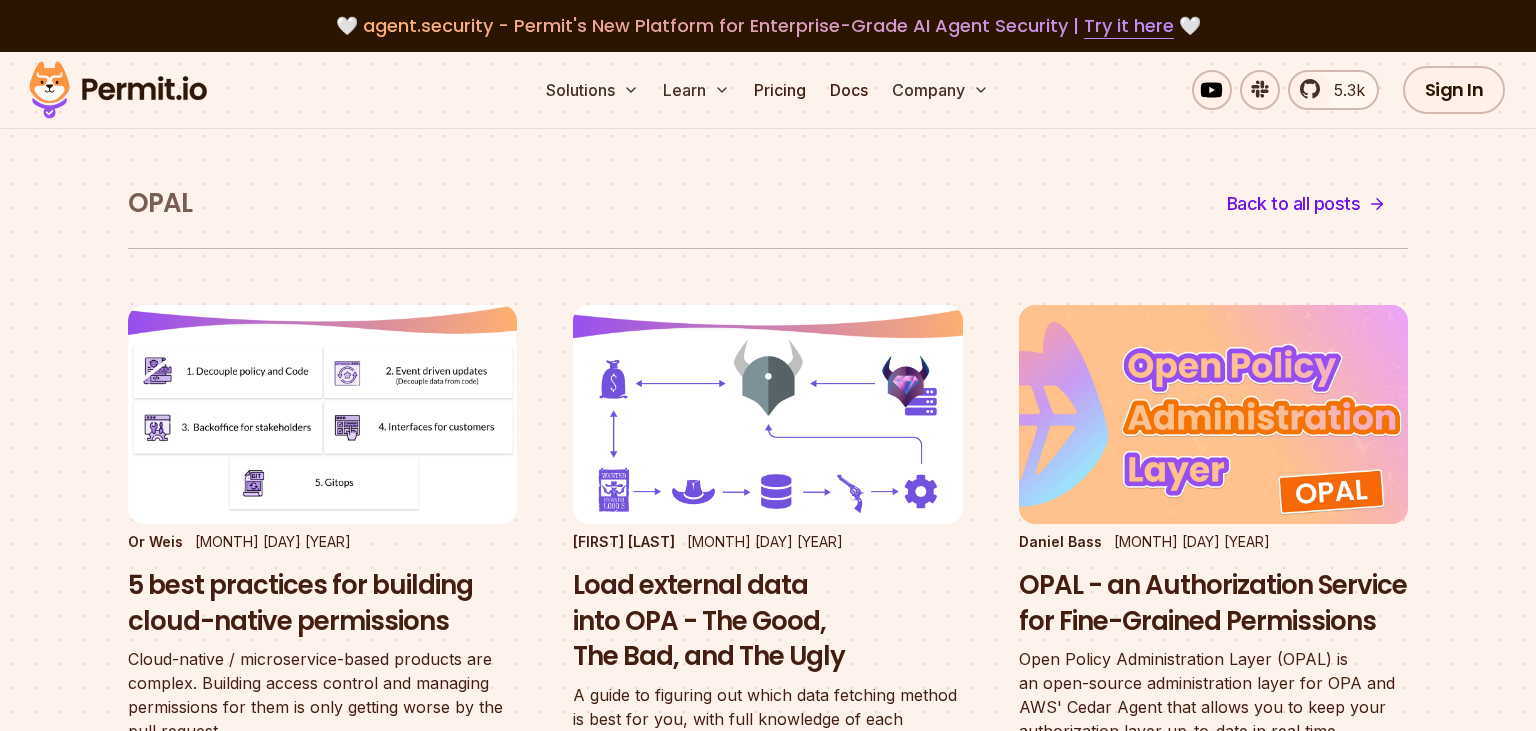 scroll, scrollTop: 0, scrollLeft: 0, axis: both 